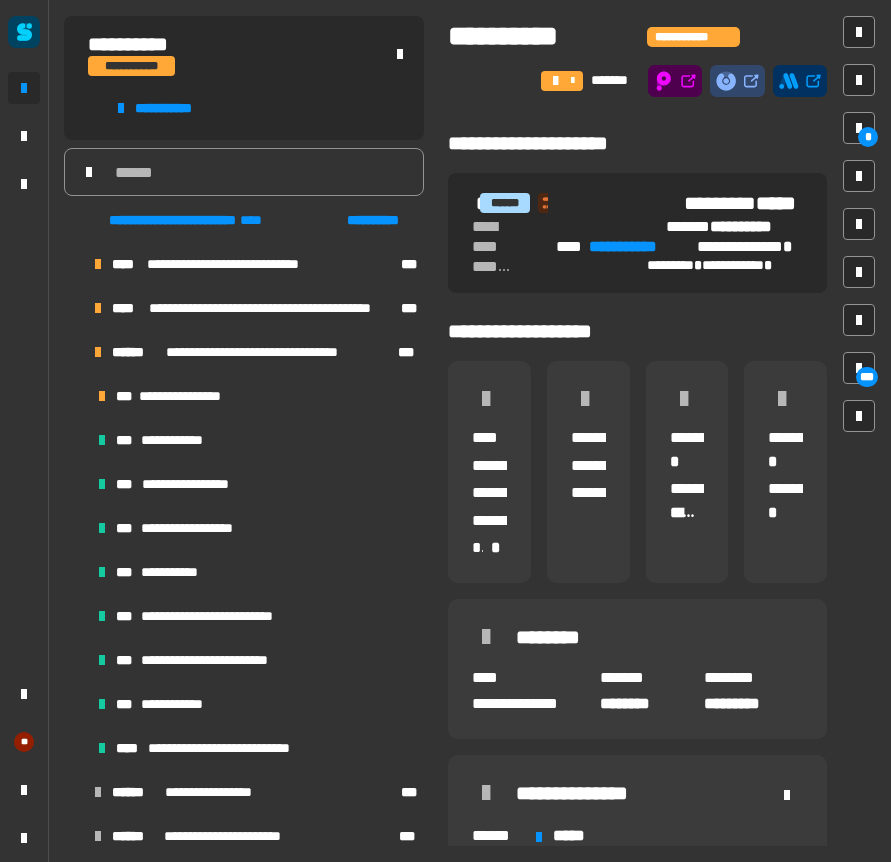 scroll, scrollTop: 0, scrollLeft: 0, axis: both 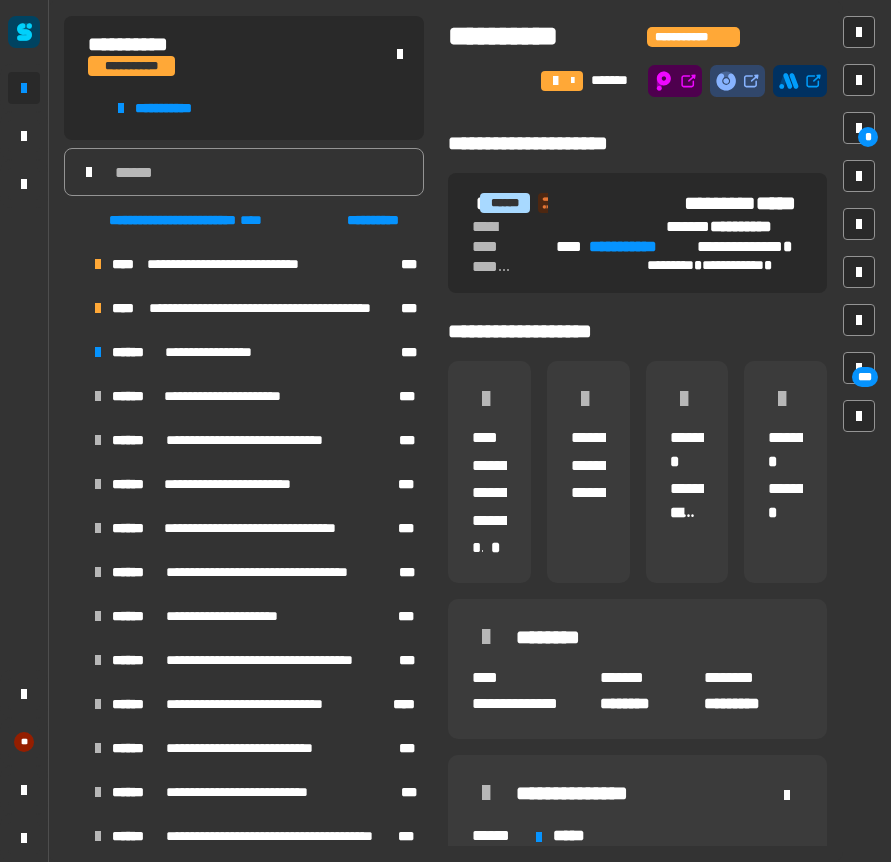 click at bounding box center (74, 528) 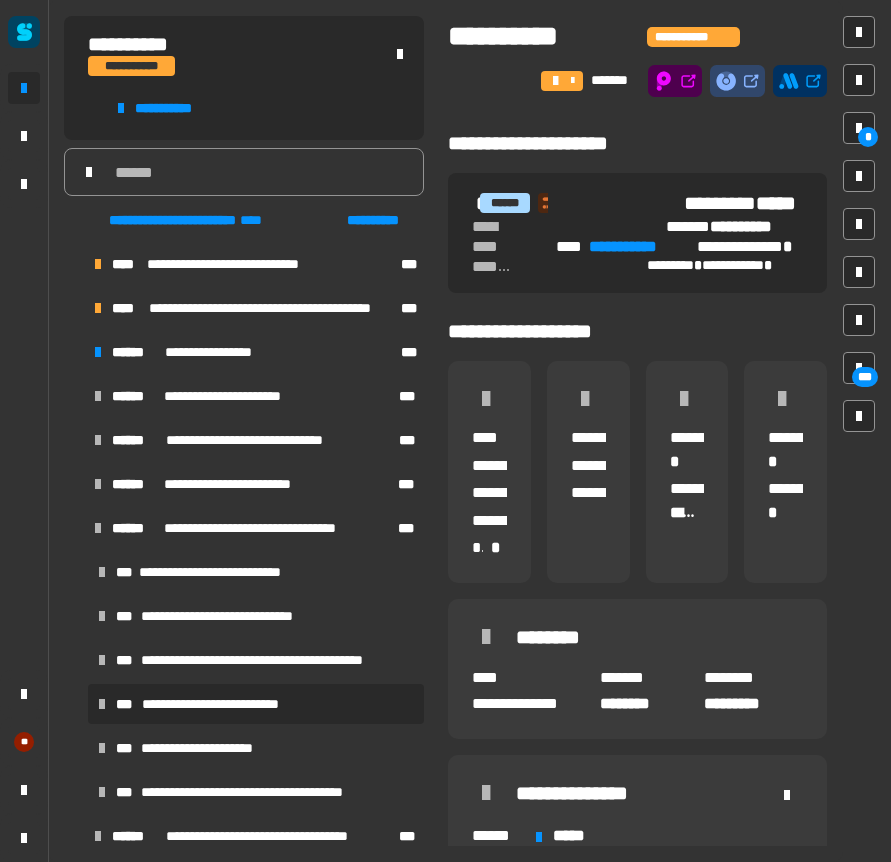 click on "**********" at bounding box center [219, 704] 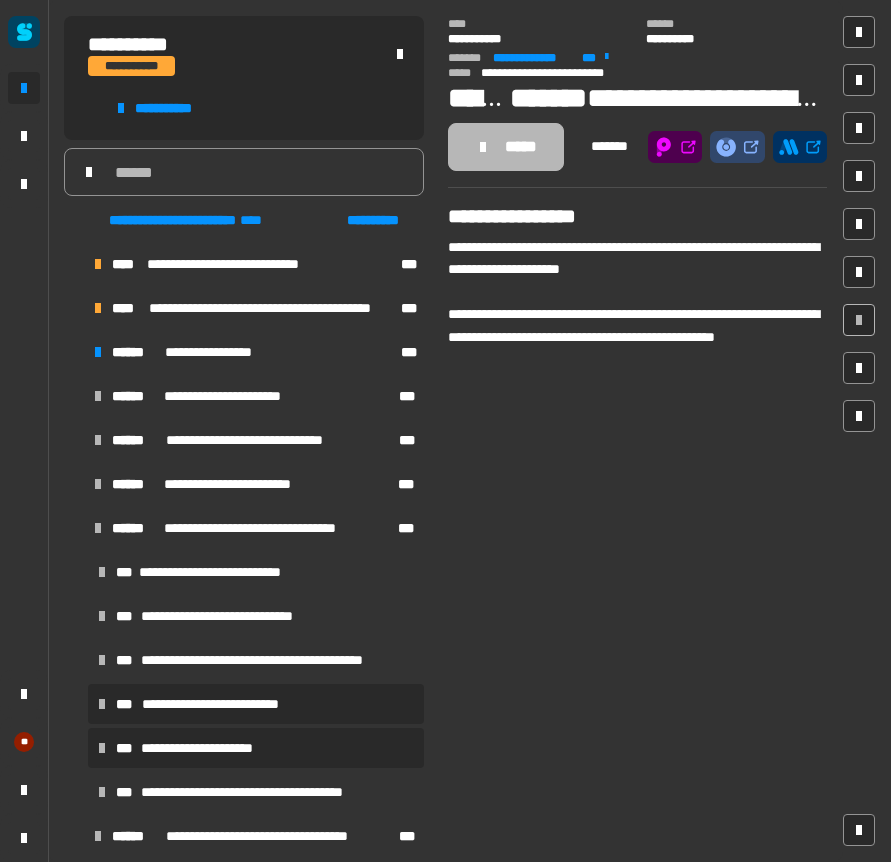 click on "**********" at bounding box center [205, 748] 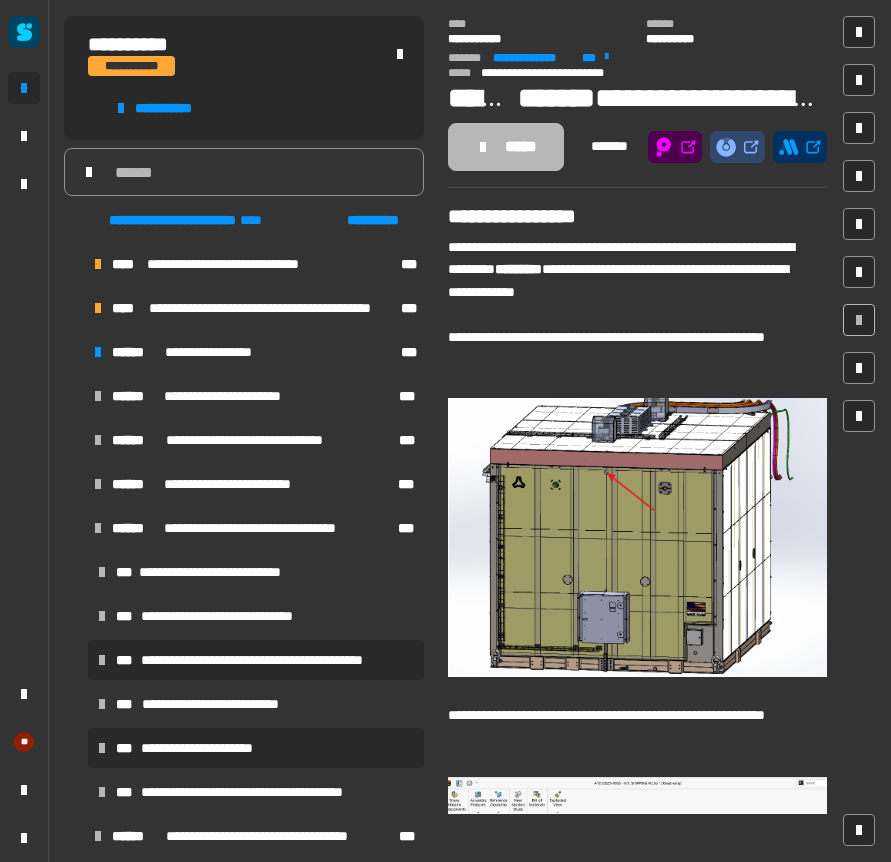 click on "**********" at bounding box center [271, 660] 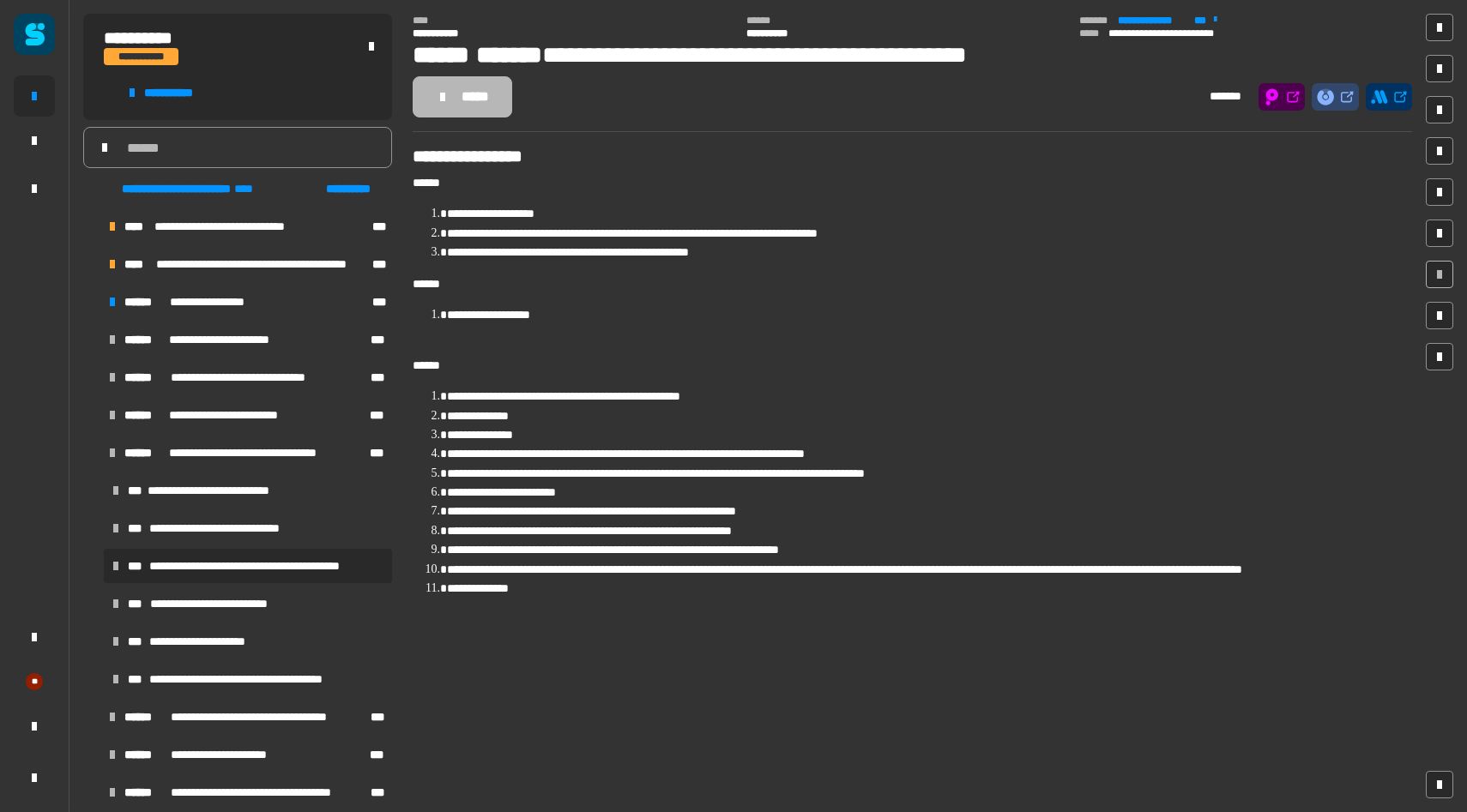 click at bounding box center [92, 453] 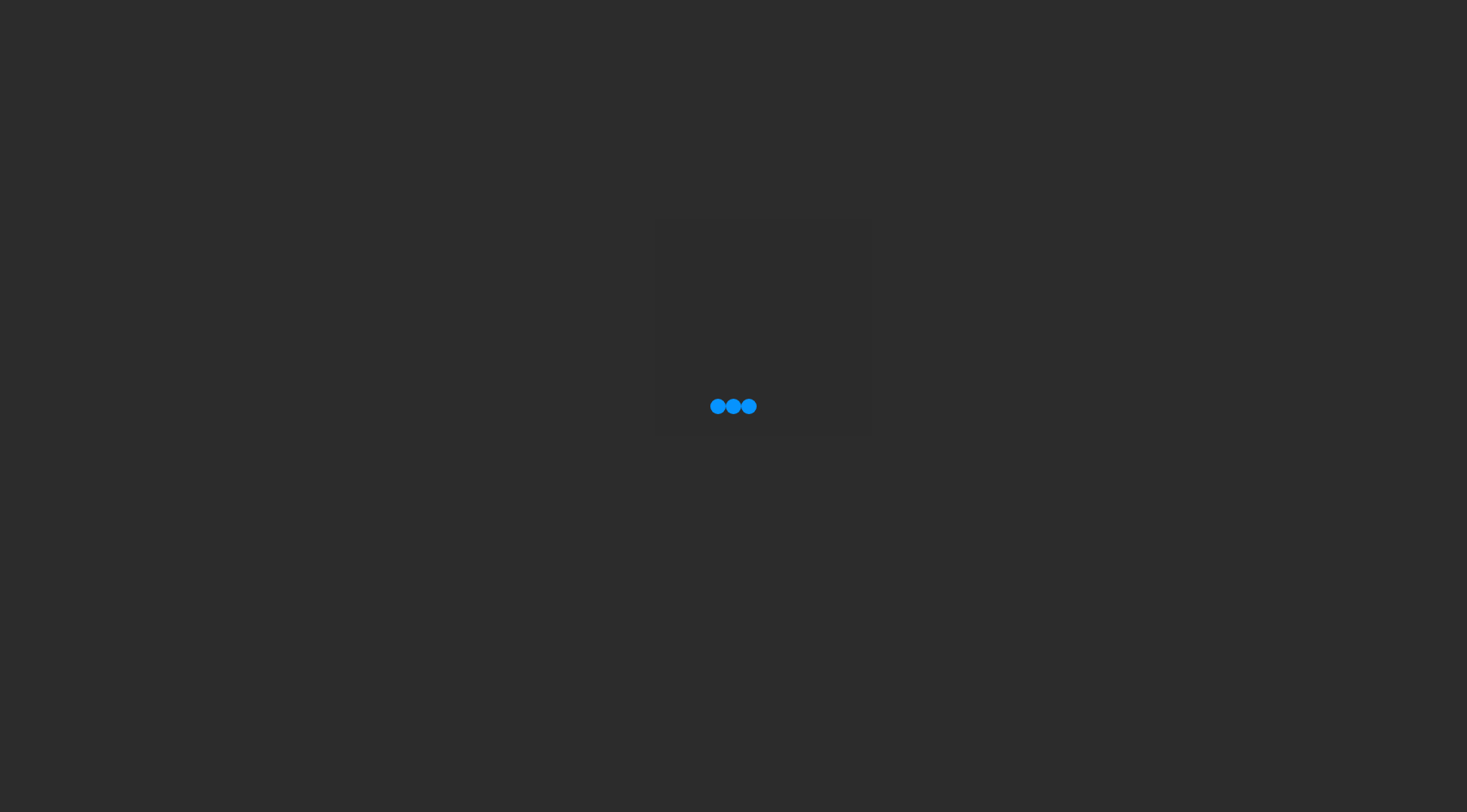 scroll, scrollTop: 0, scrollLeft: 0, axis: both 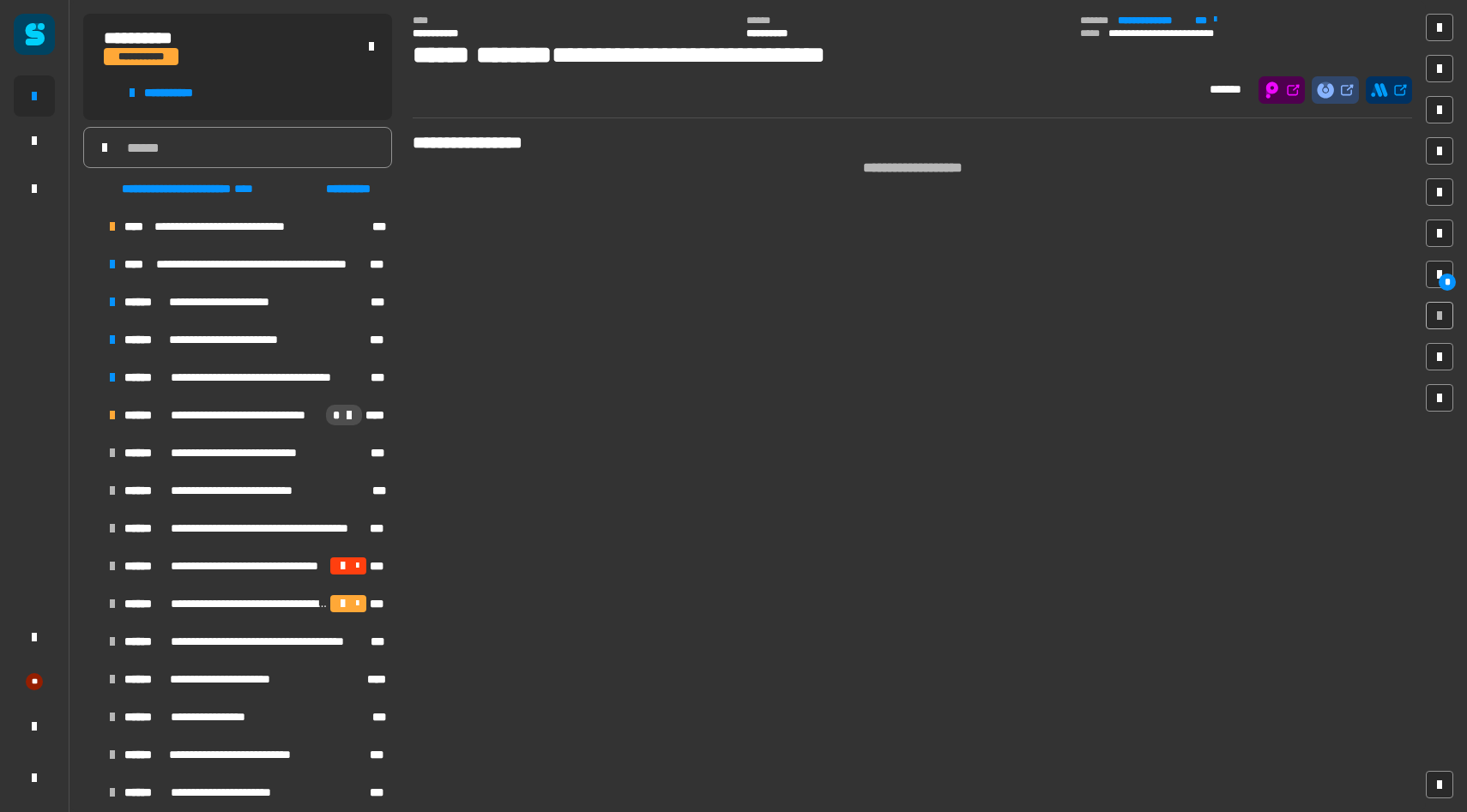 click at bounding box center [92, 415] 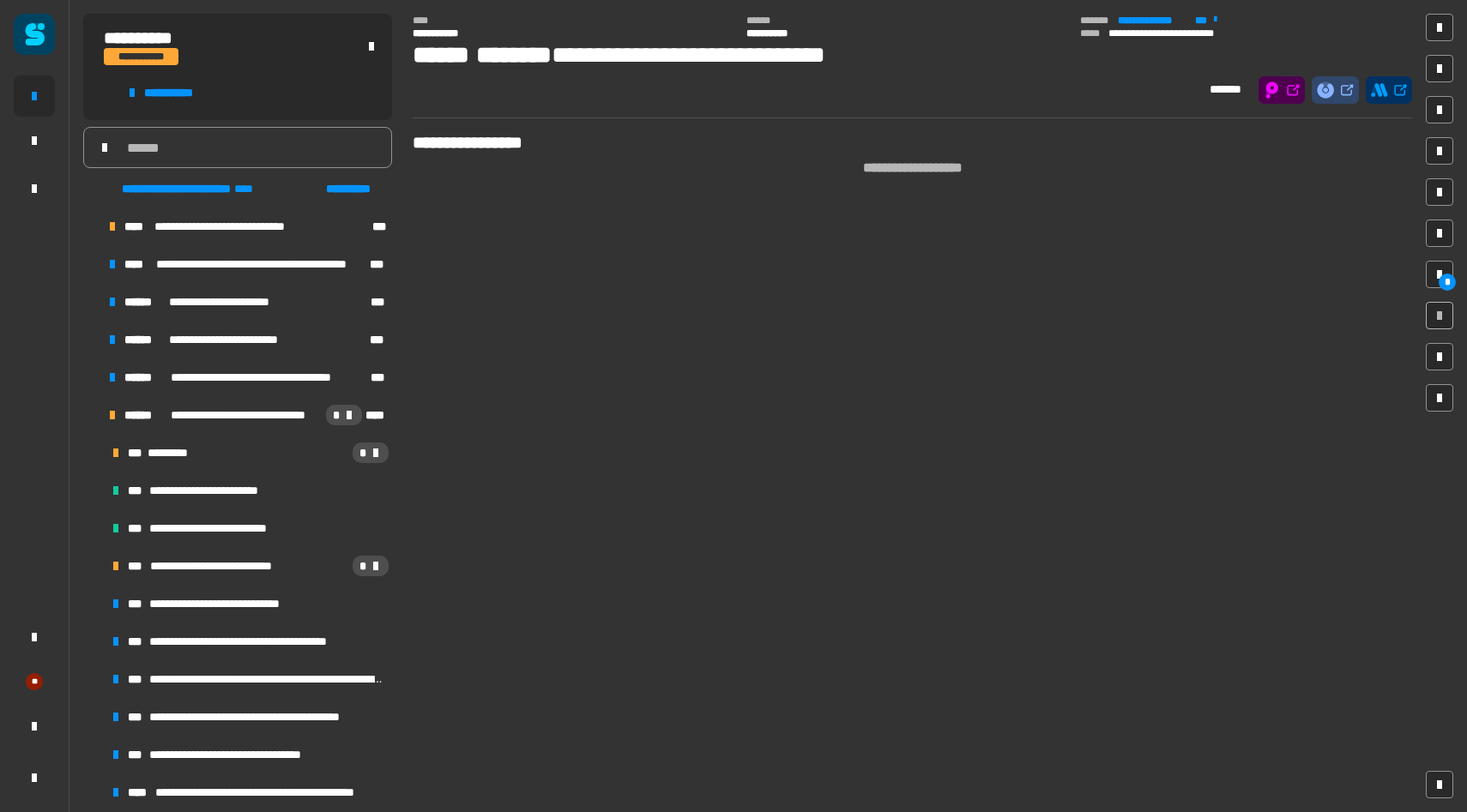 click at bounding box center (92, 377) 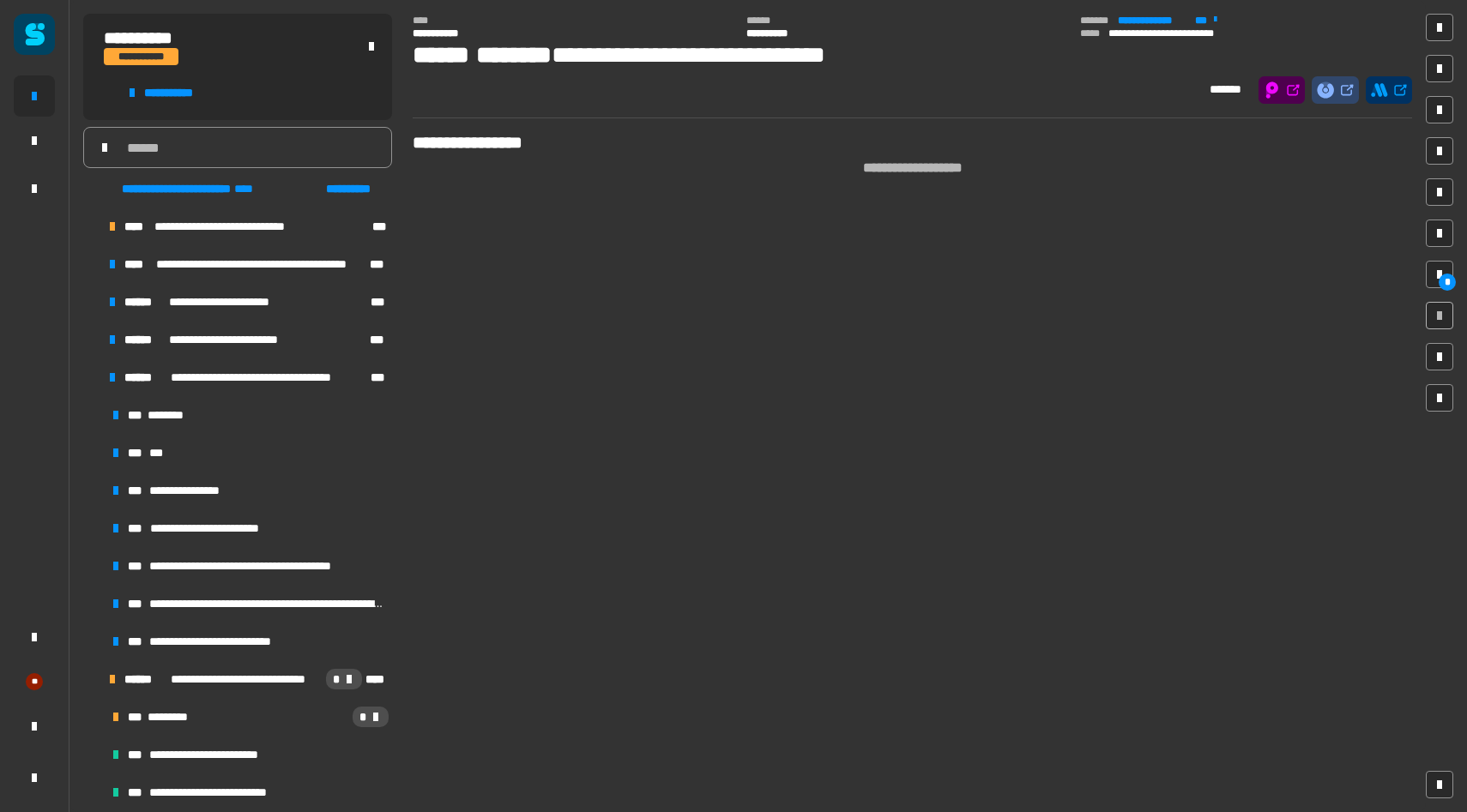 click at bounding box center [92, 377] 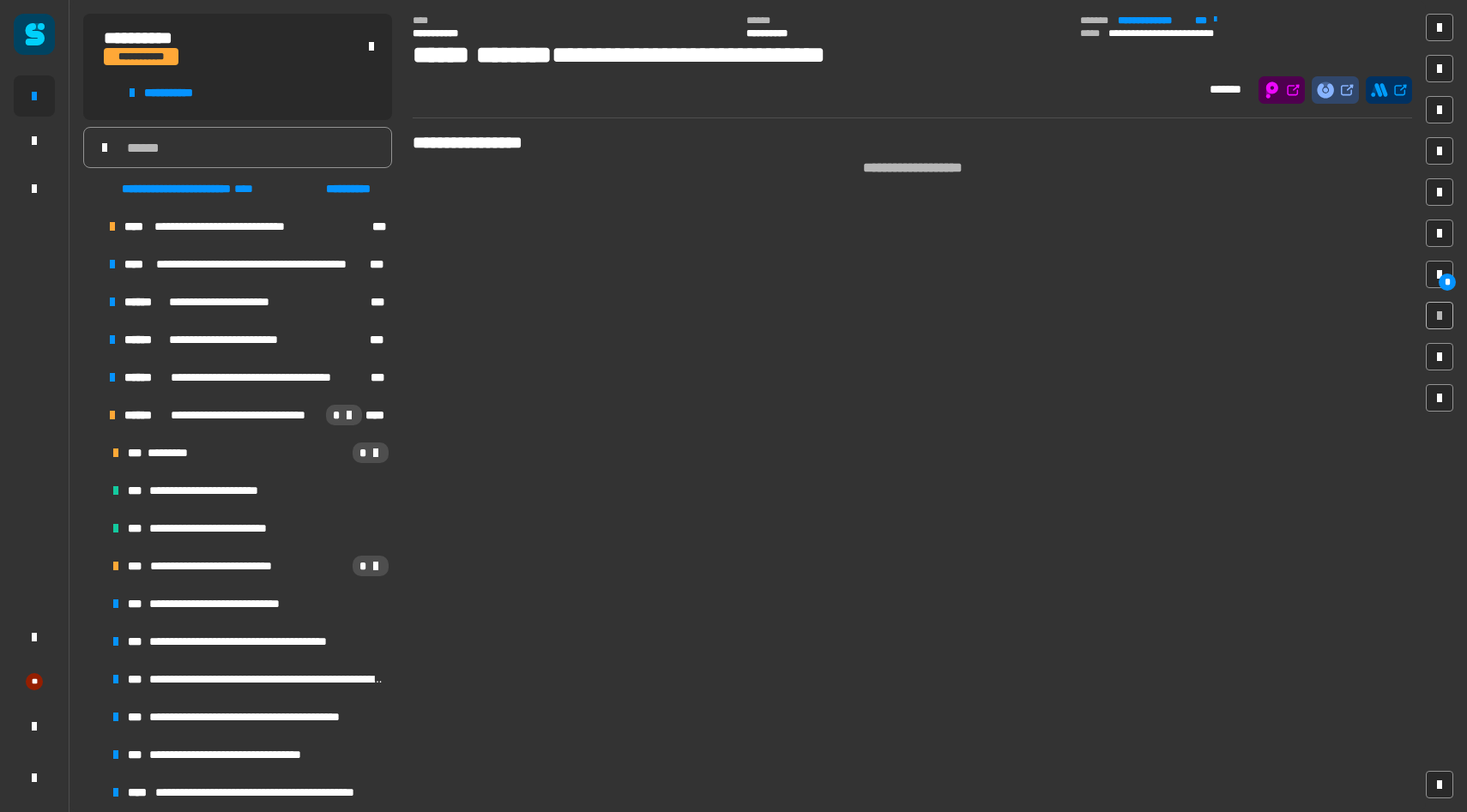 click at bounding box center [92, 340] 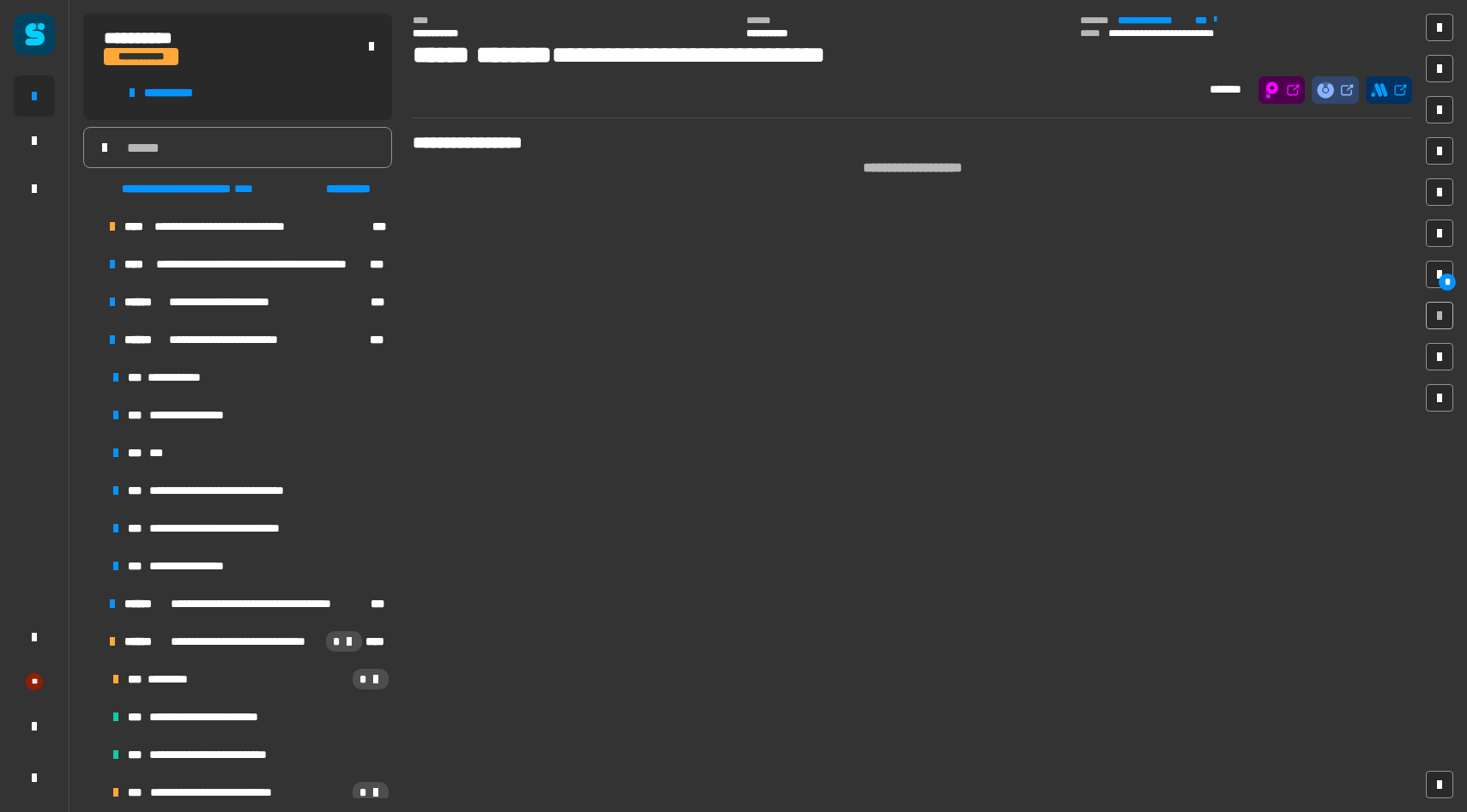 click at bounding box center [92, 340] 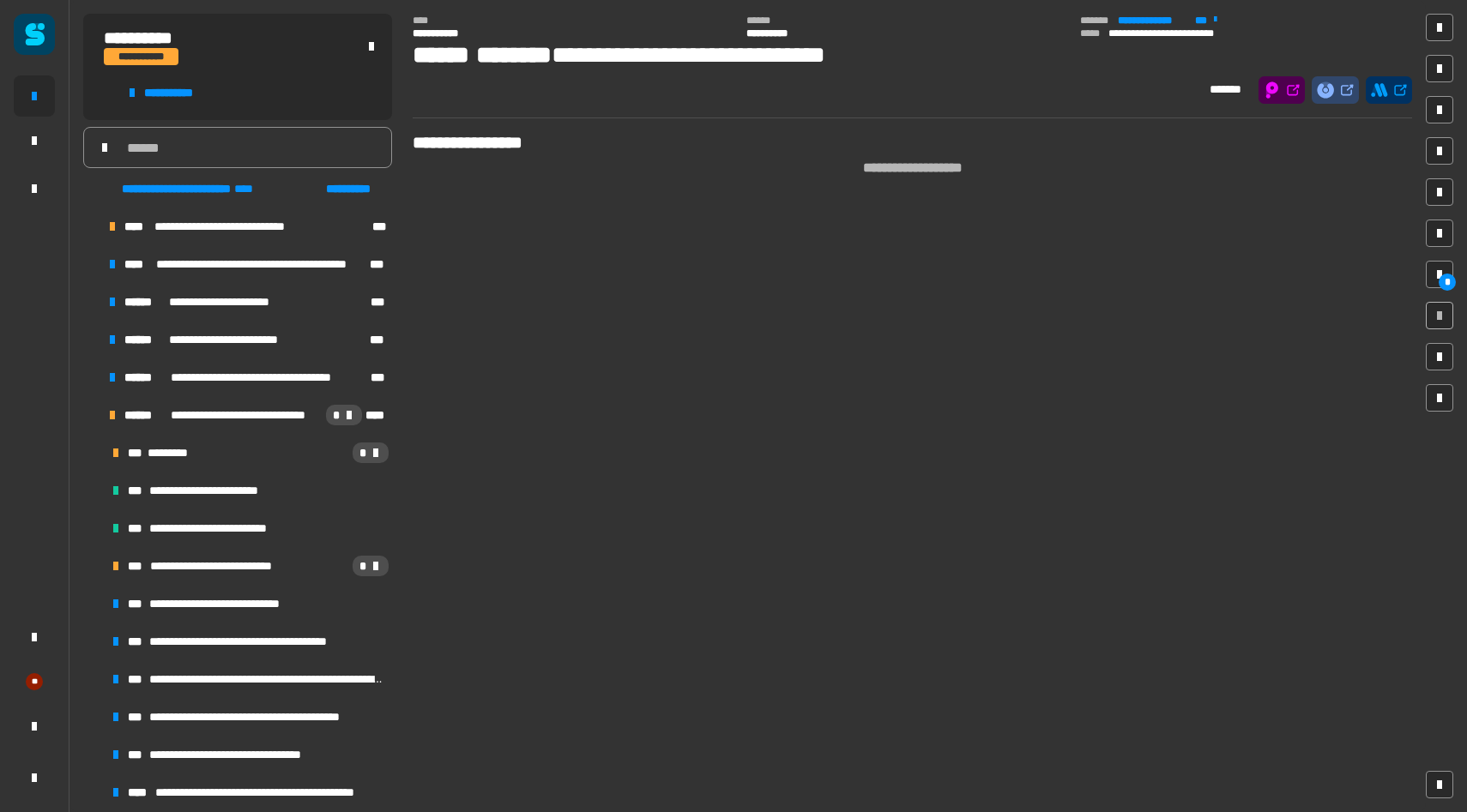 click at bounding box center (92, 302) 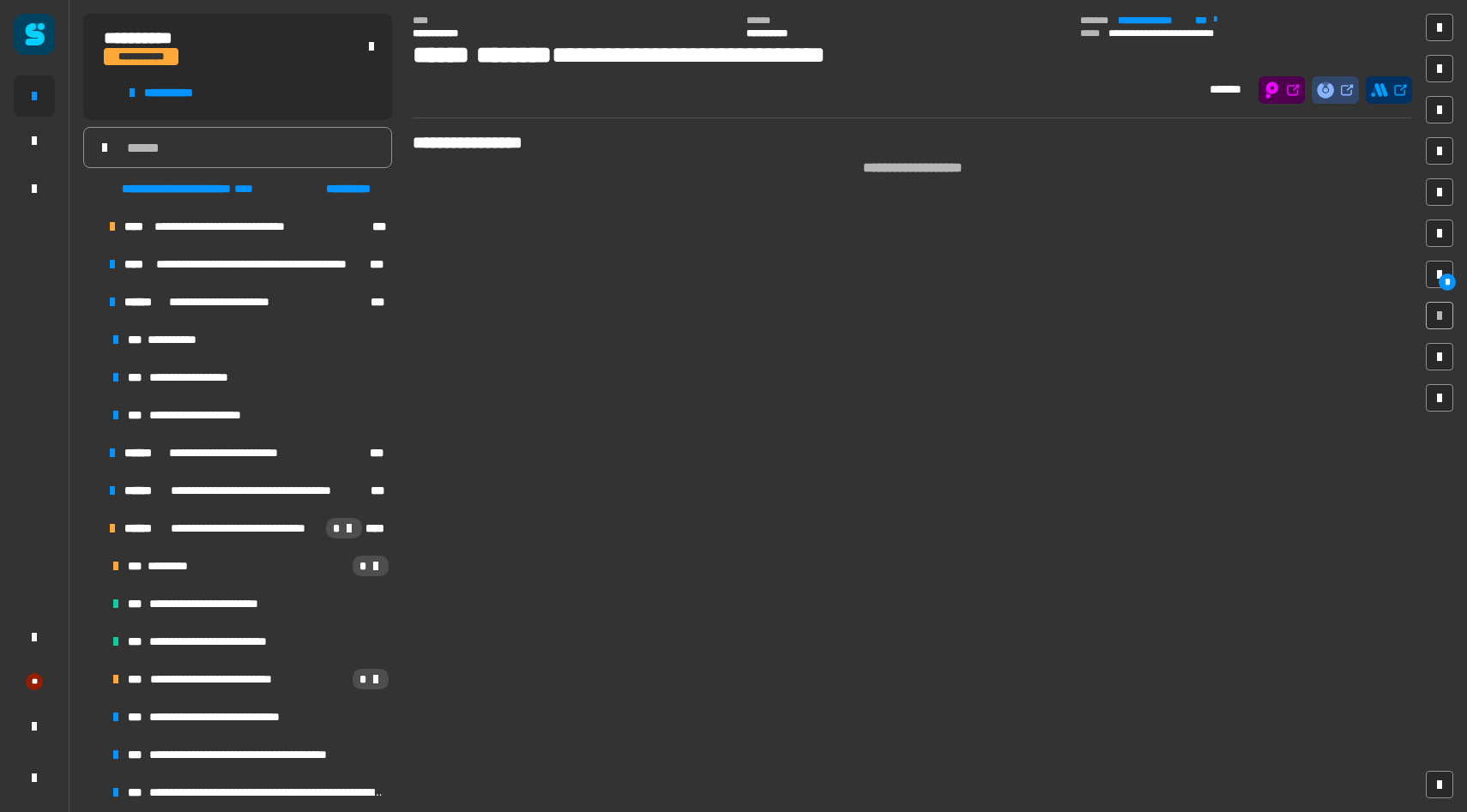 click at bounding box center (92, 302) 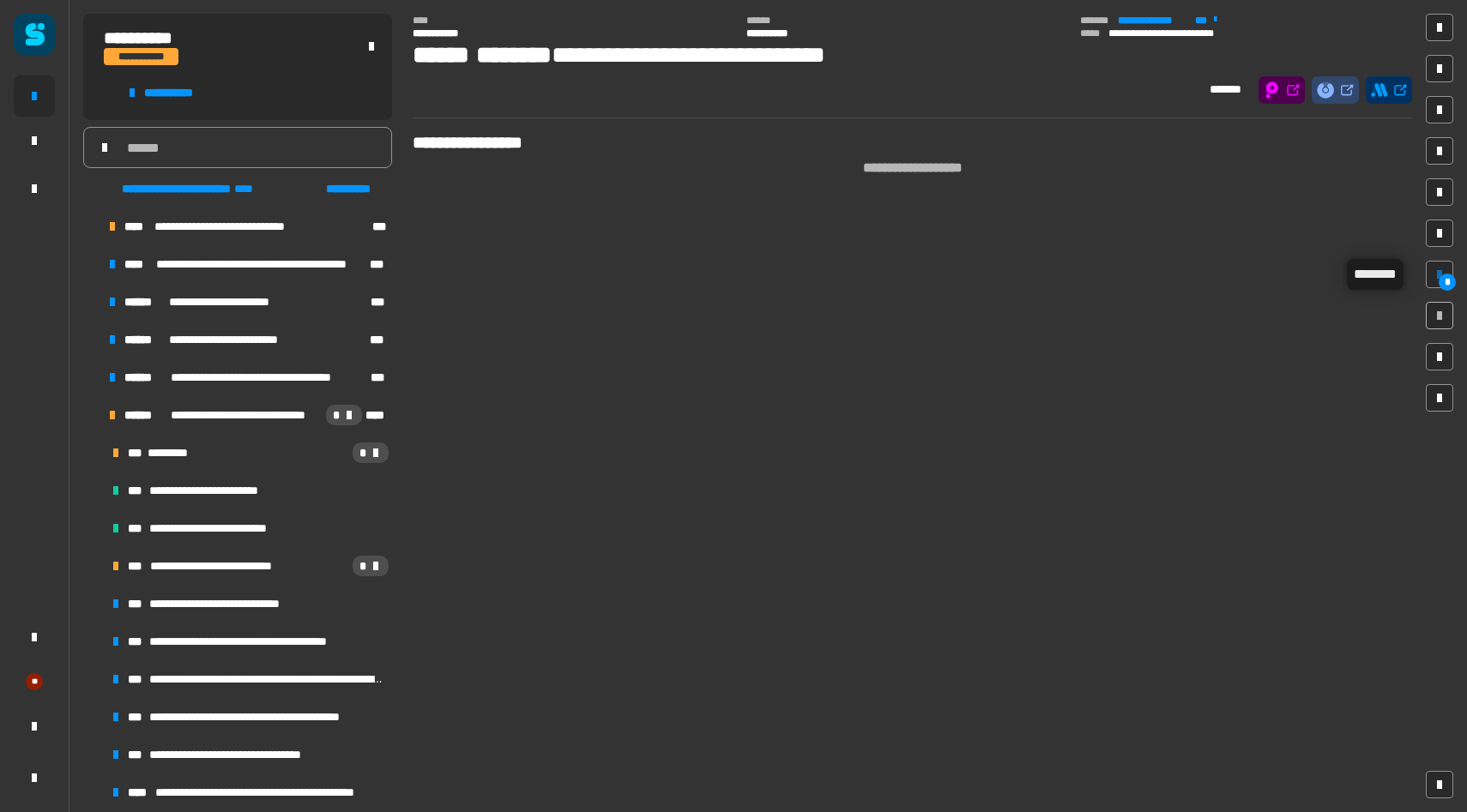 click on "*" at bounding box center (1447, 282) 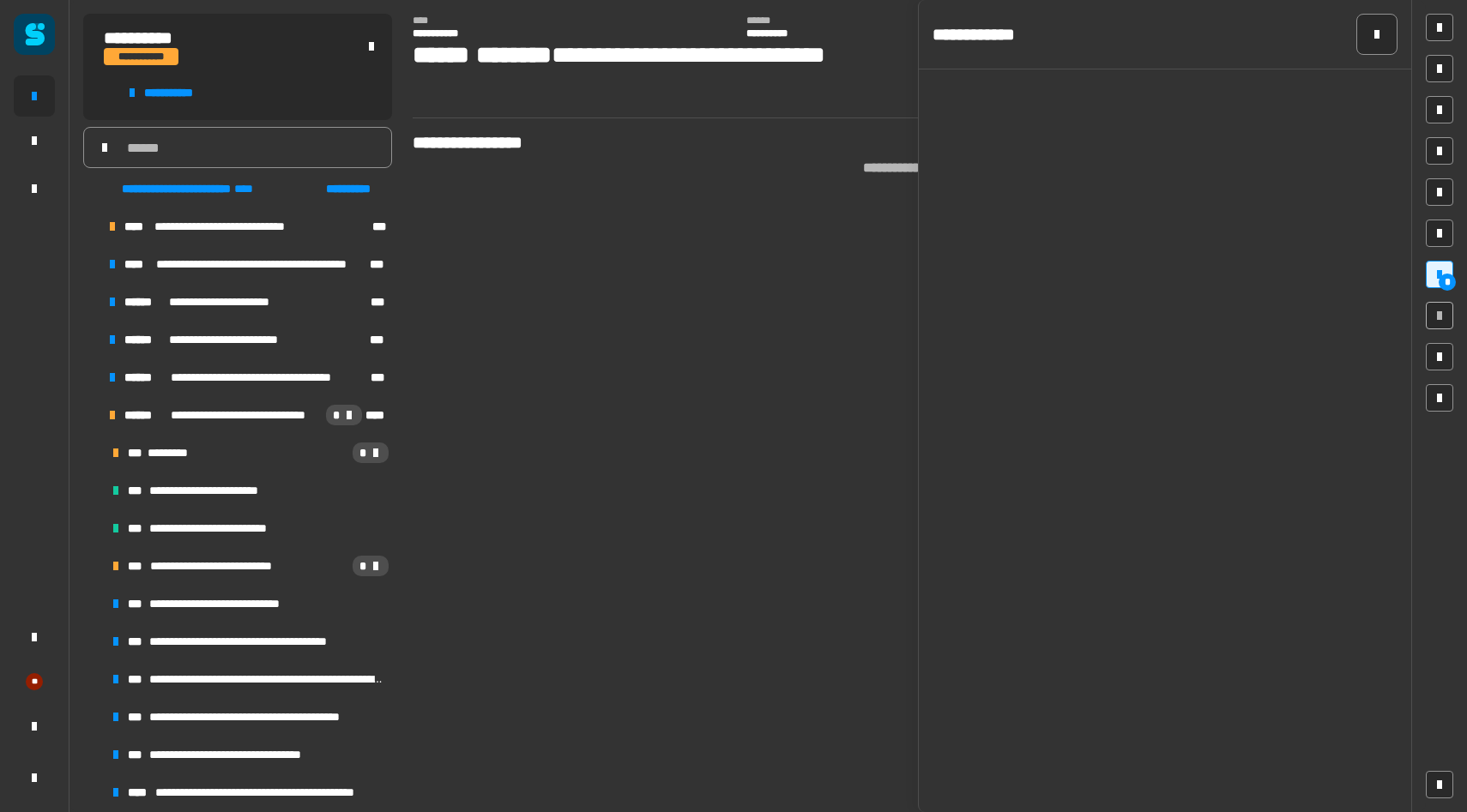 click on "*" at bounding box center [1447, 282] 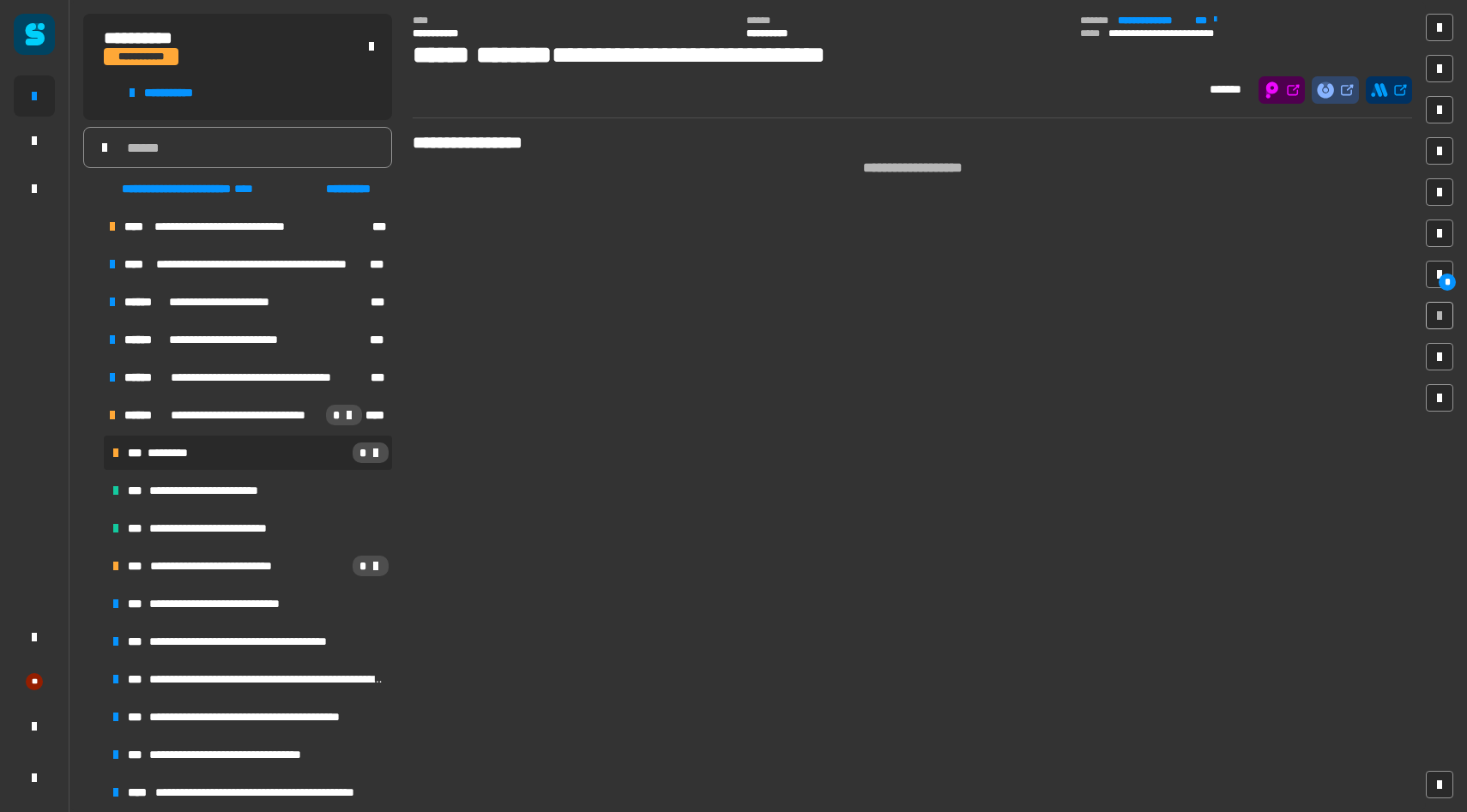 click on "*" at bounding box center (291, 453) 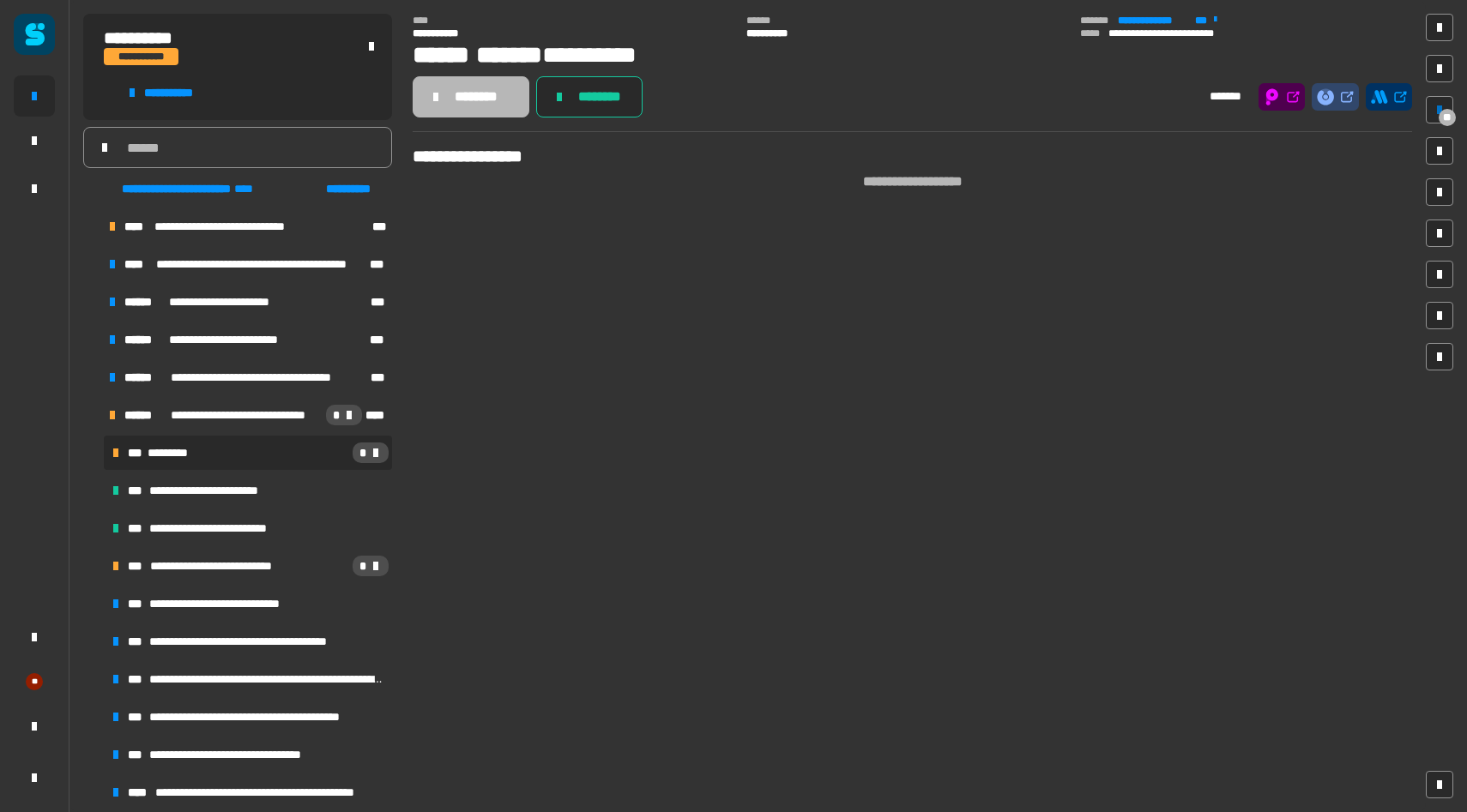 click on "**" at bounding box center [1447, 117] 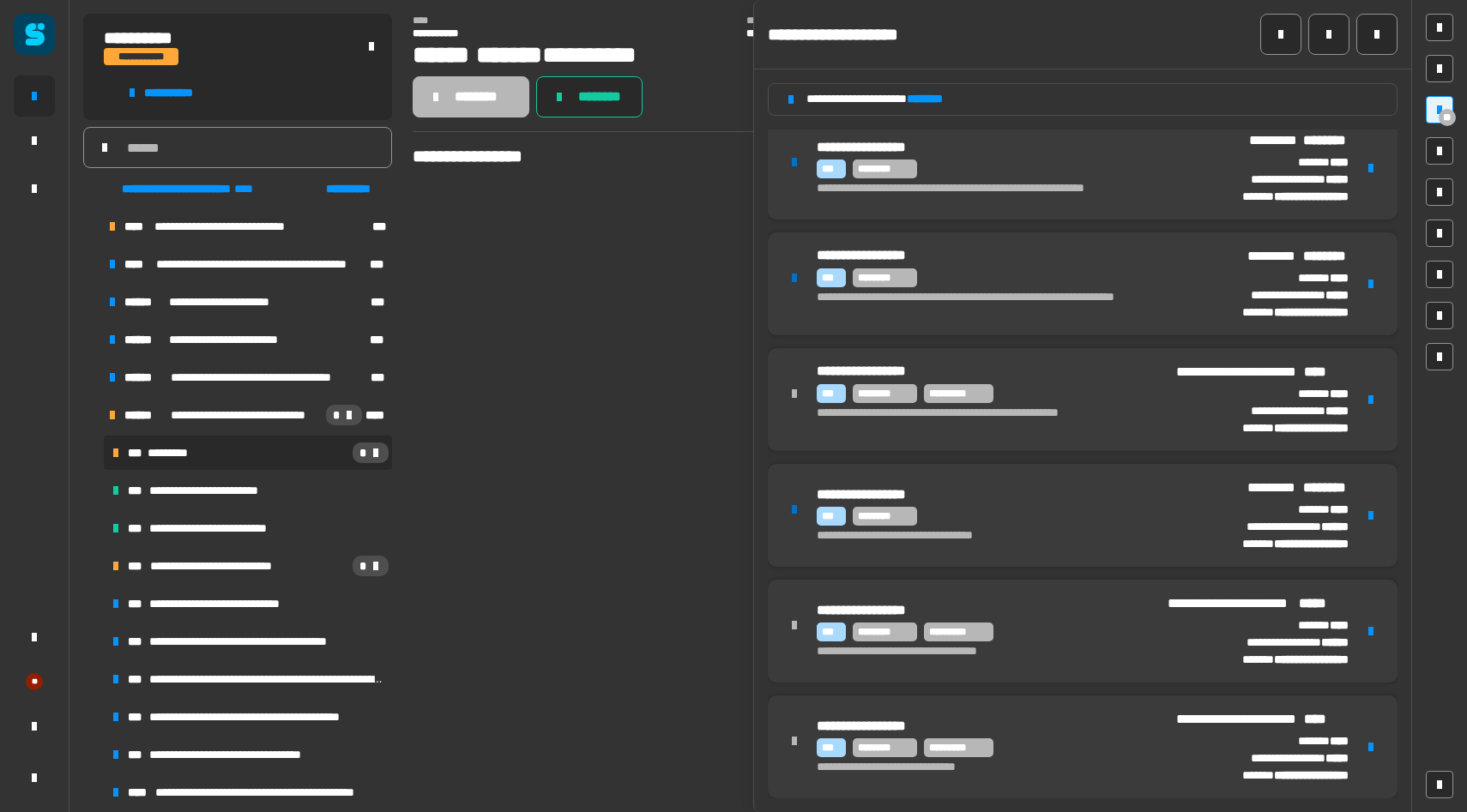 scroll, scrollTop: 0, scrollLeft: 0, axis: both 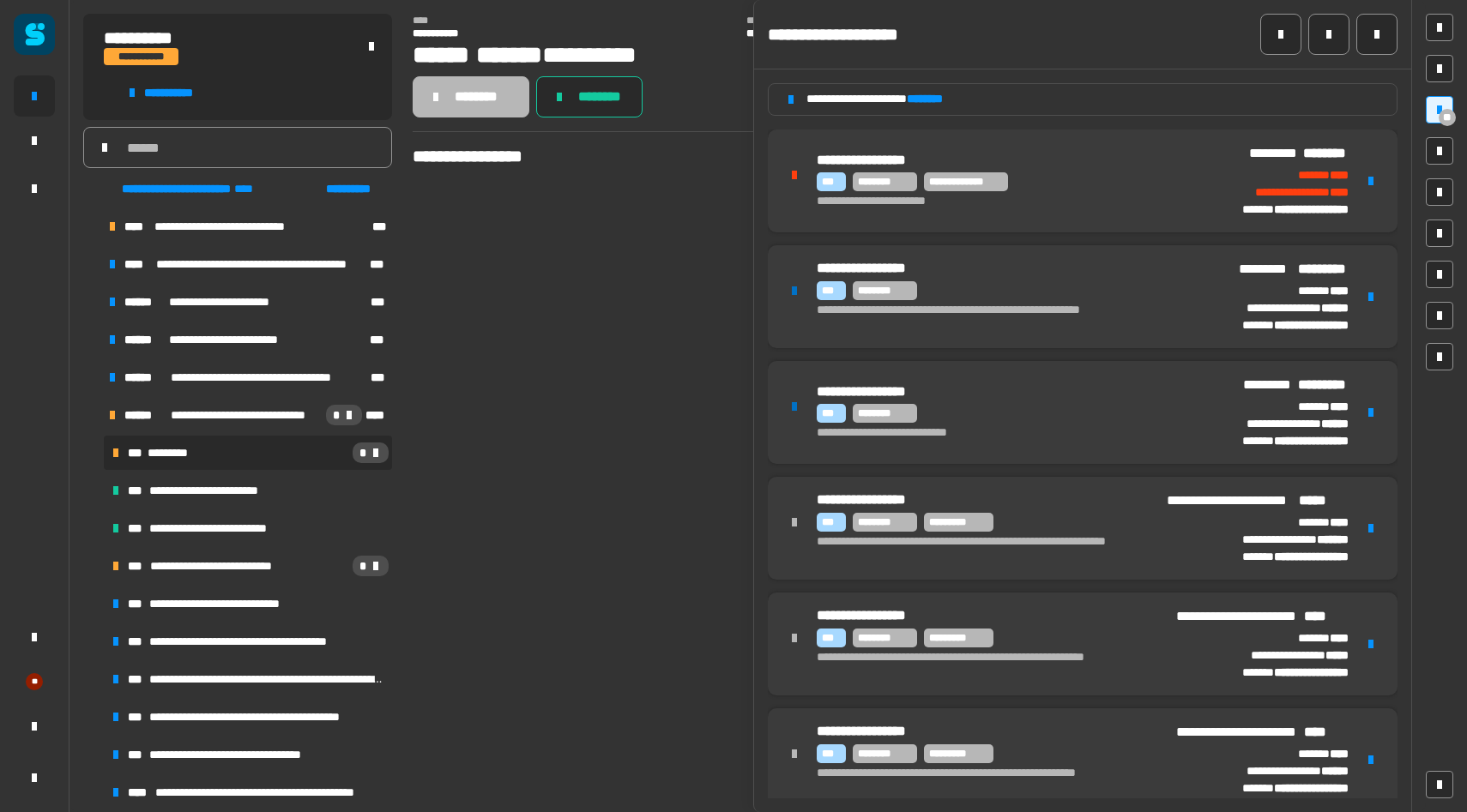 click on "**********" at bounding box center (995, 161) 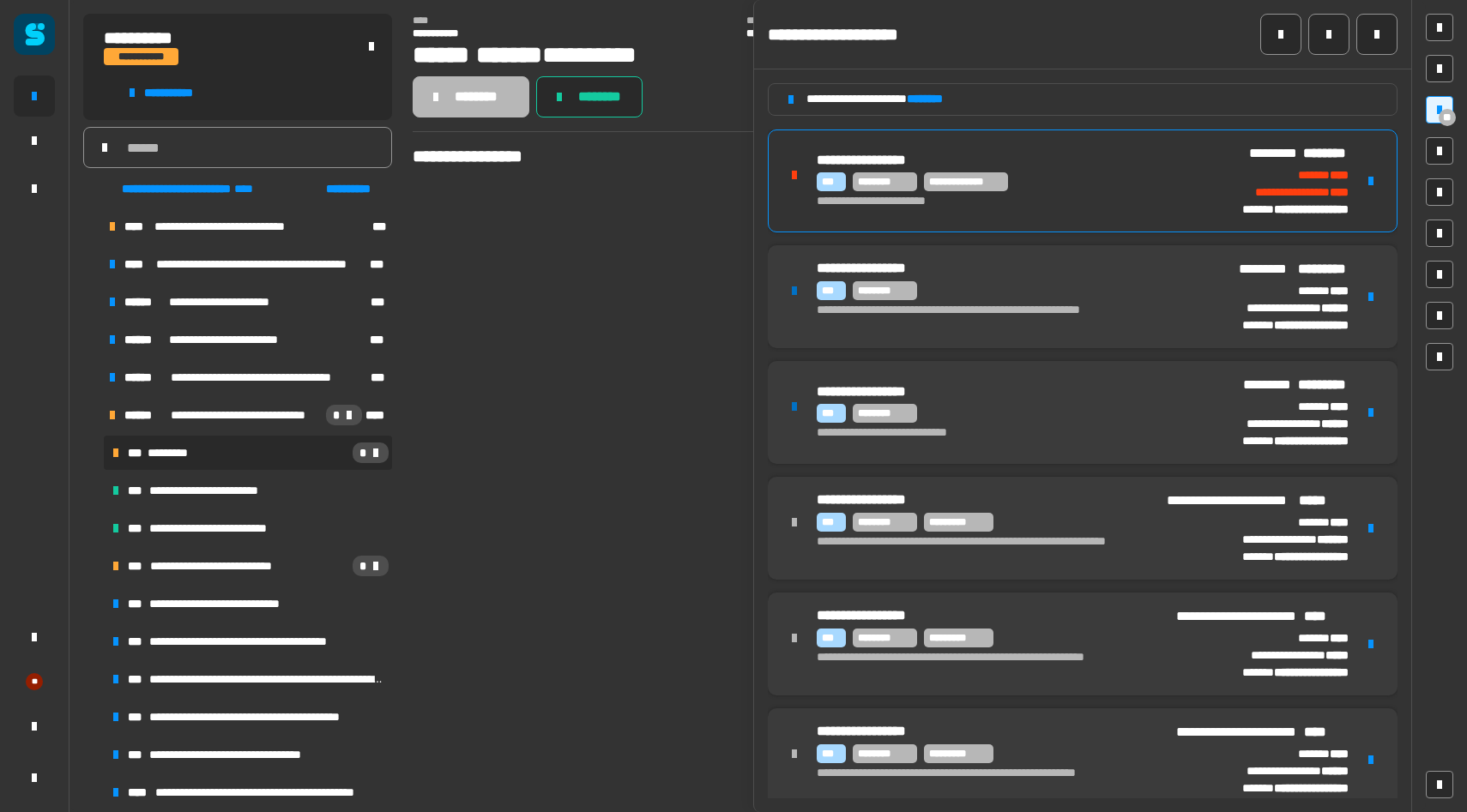click on "********" 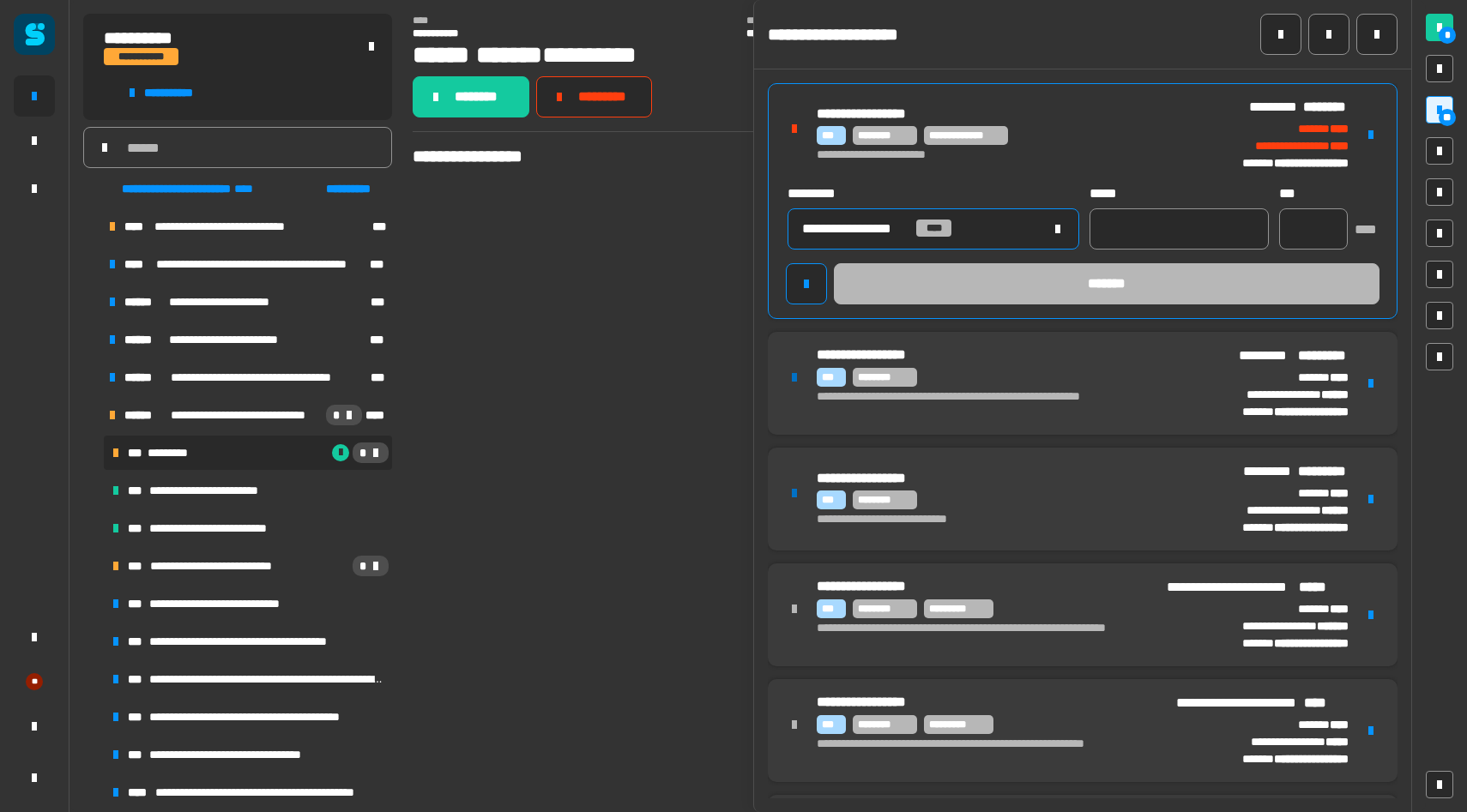 click 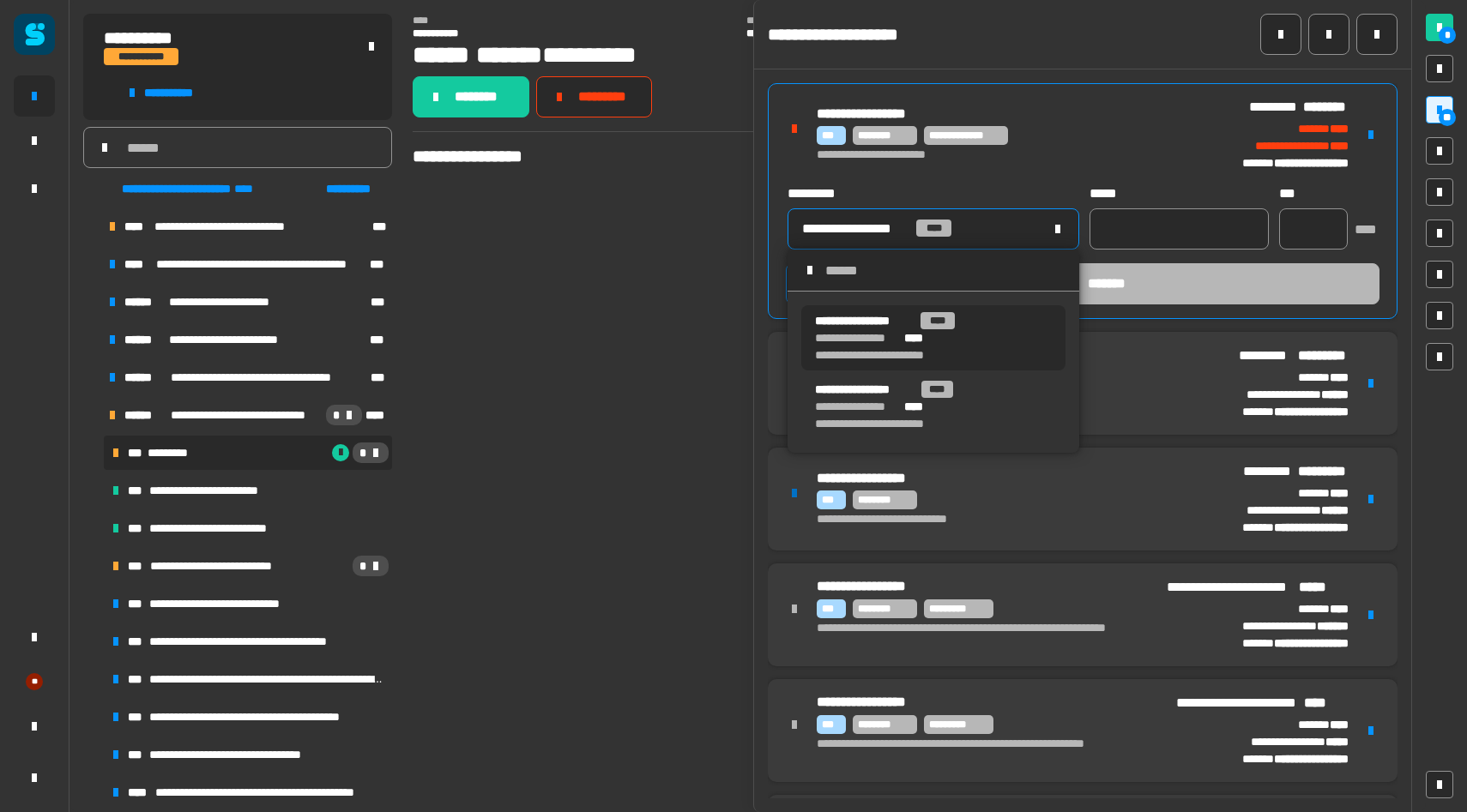 click on "**********" at bounding box center (1005, 135) 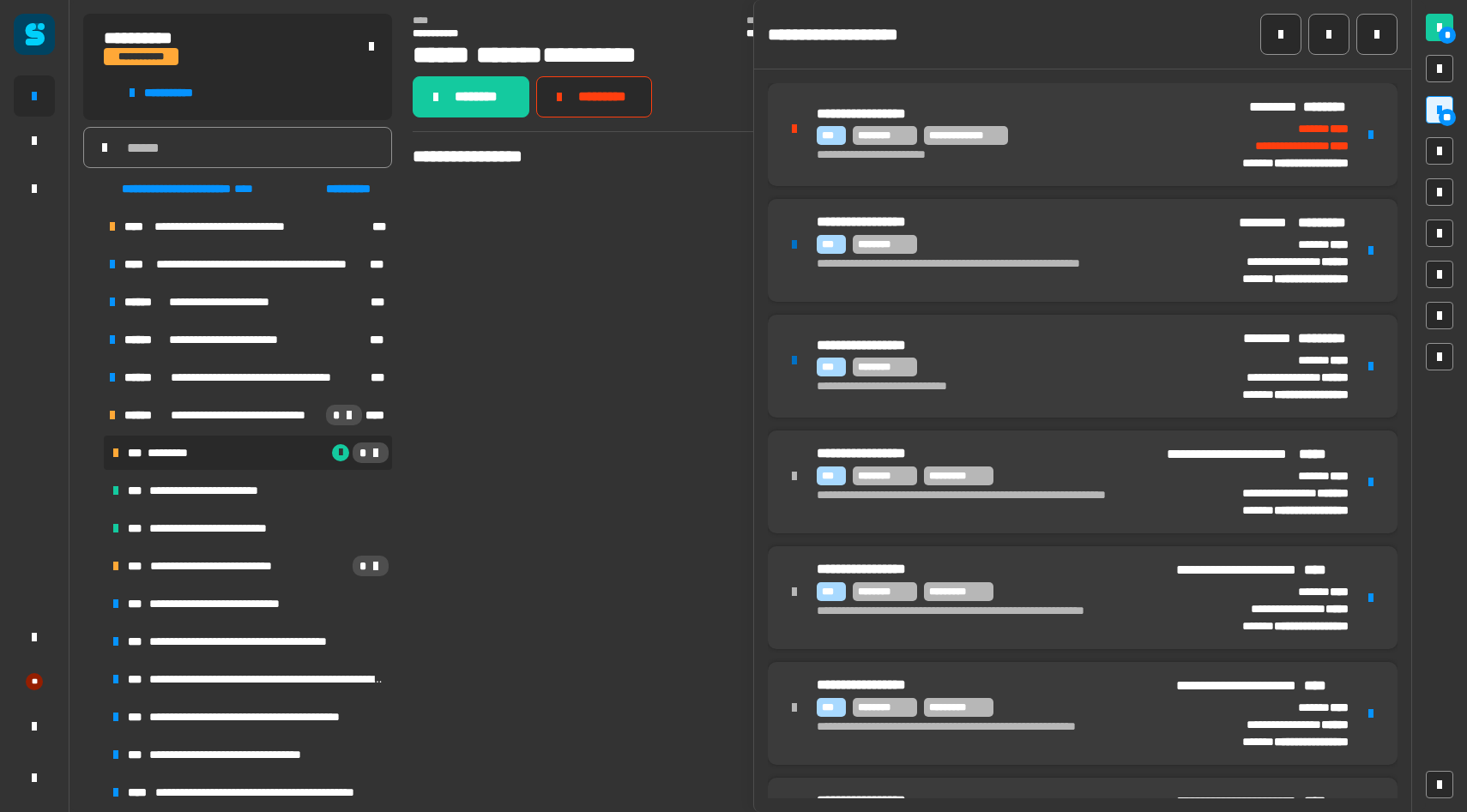 click at bounding box center [1371, 135] 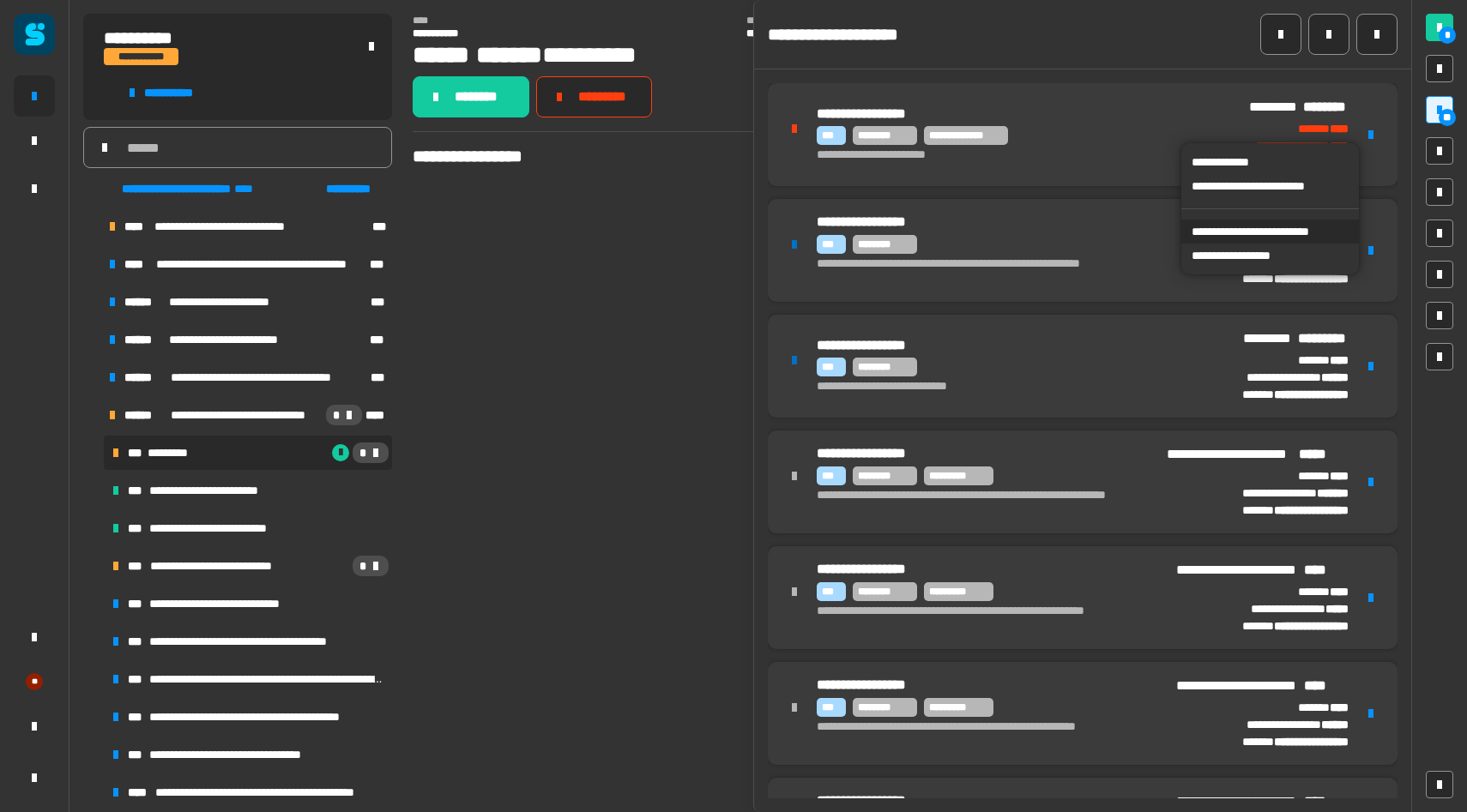 click on "**********" at bounding box center [1270, 232] 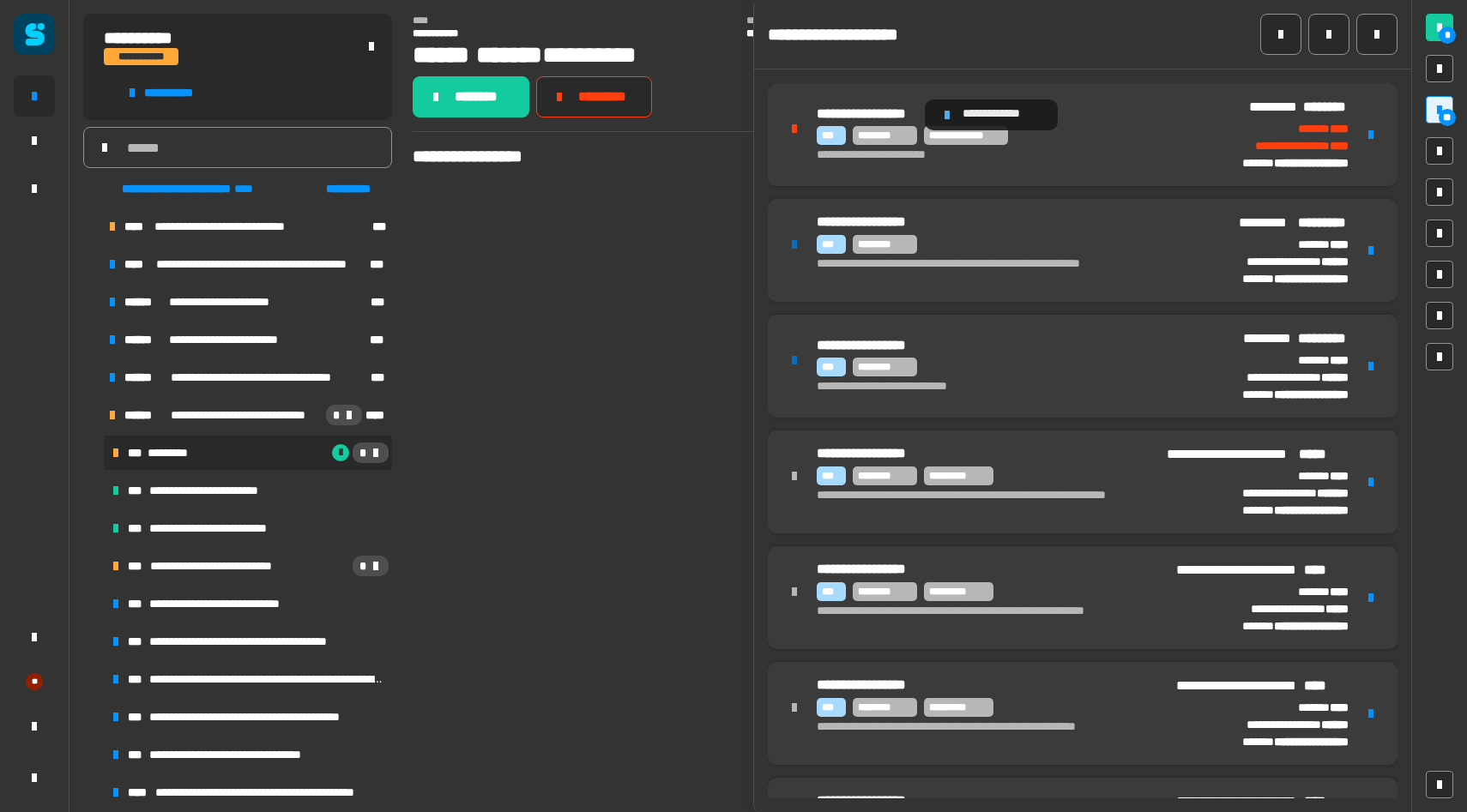 click at bounding box center (947, 115) 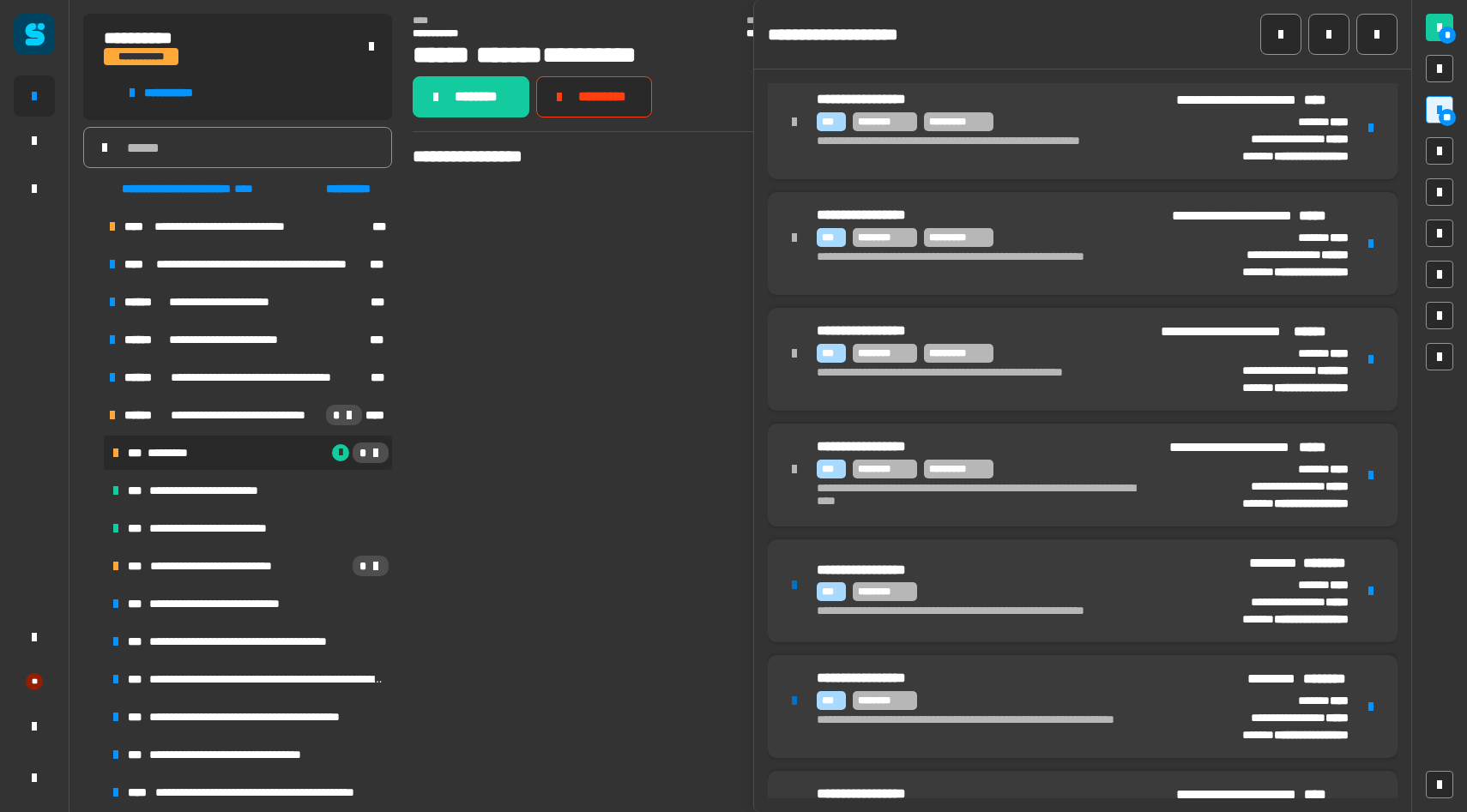 scroll, scrollTop: 0, scrollLeft: 0, axis: both 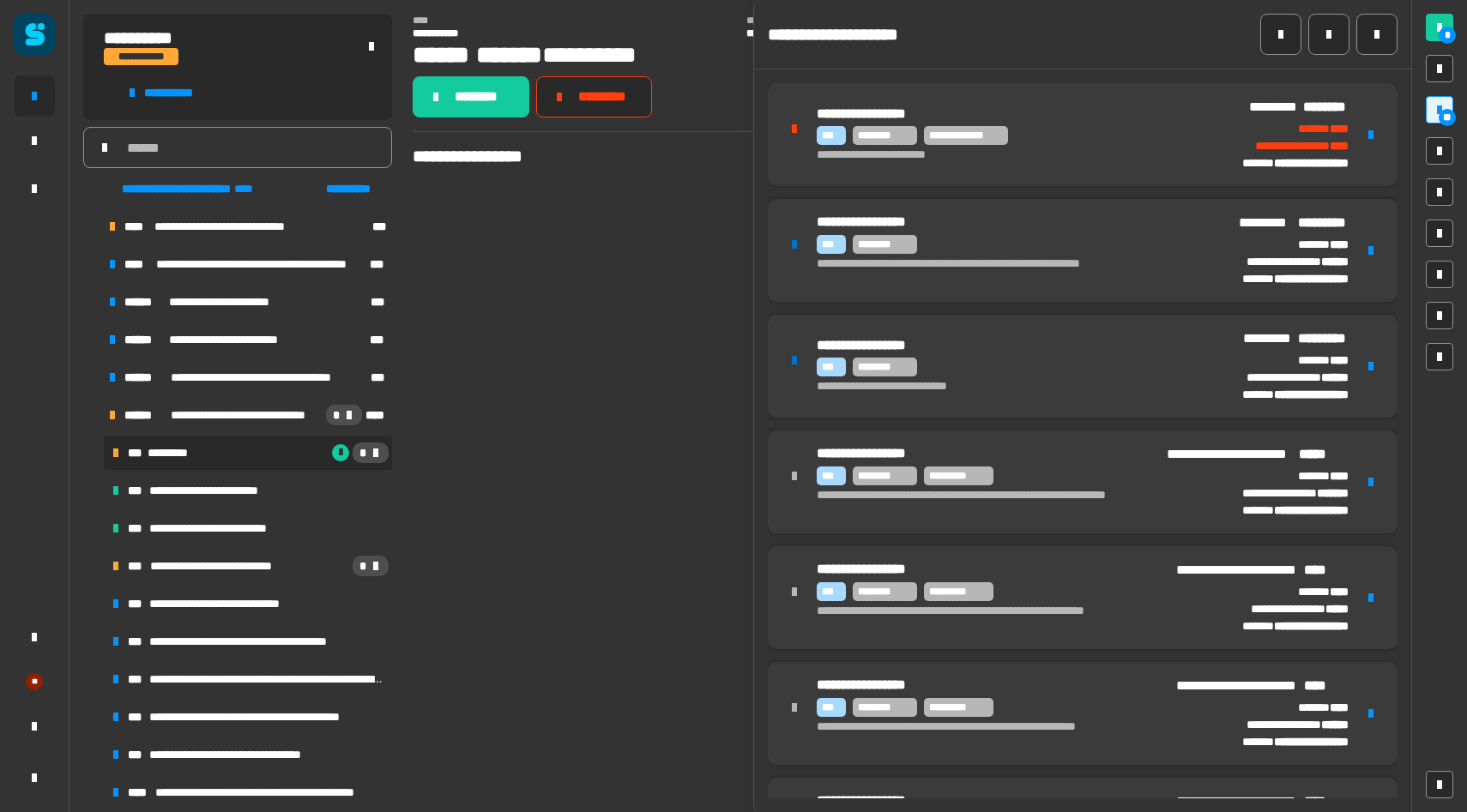 click at bounding box center (1371, 135) 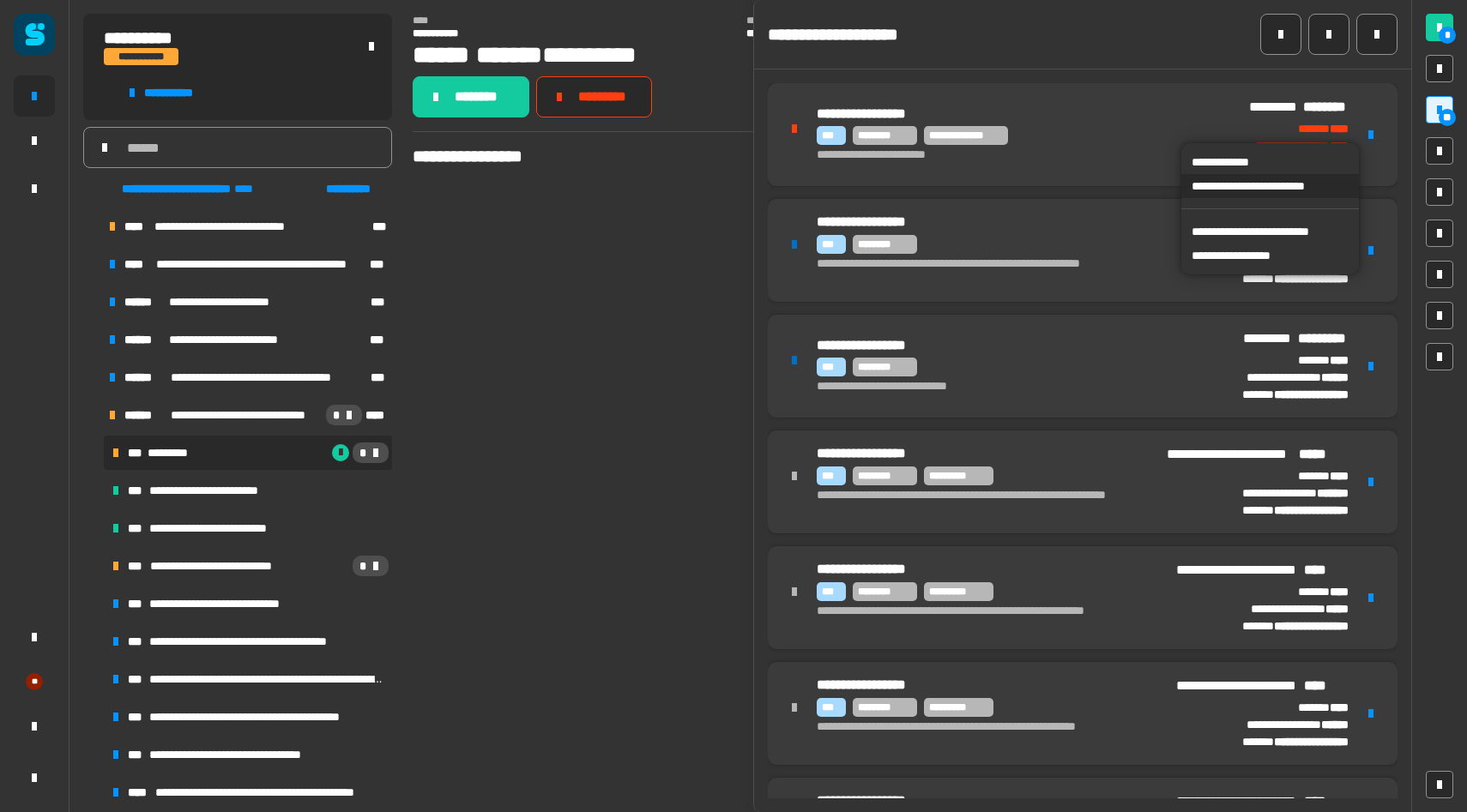click on "**********" at bounding box center (1270, 186) 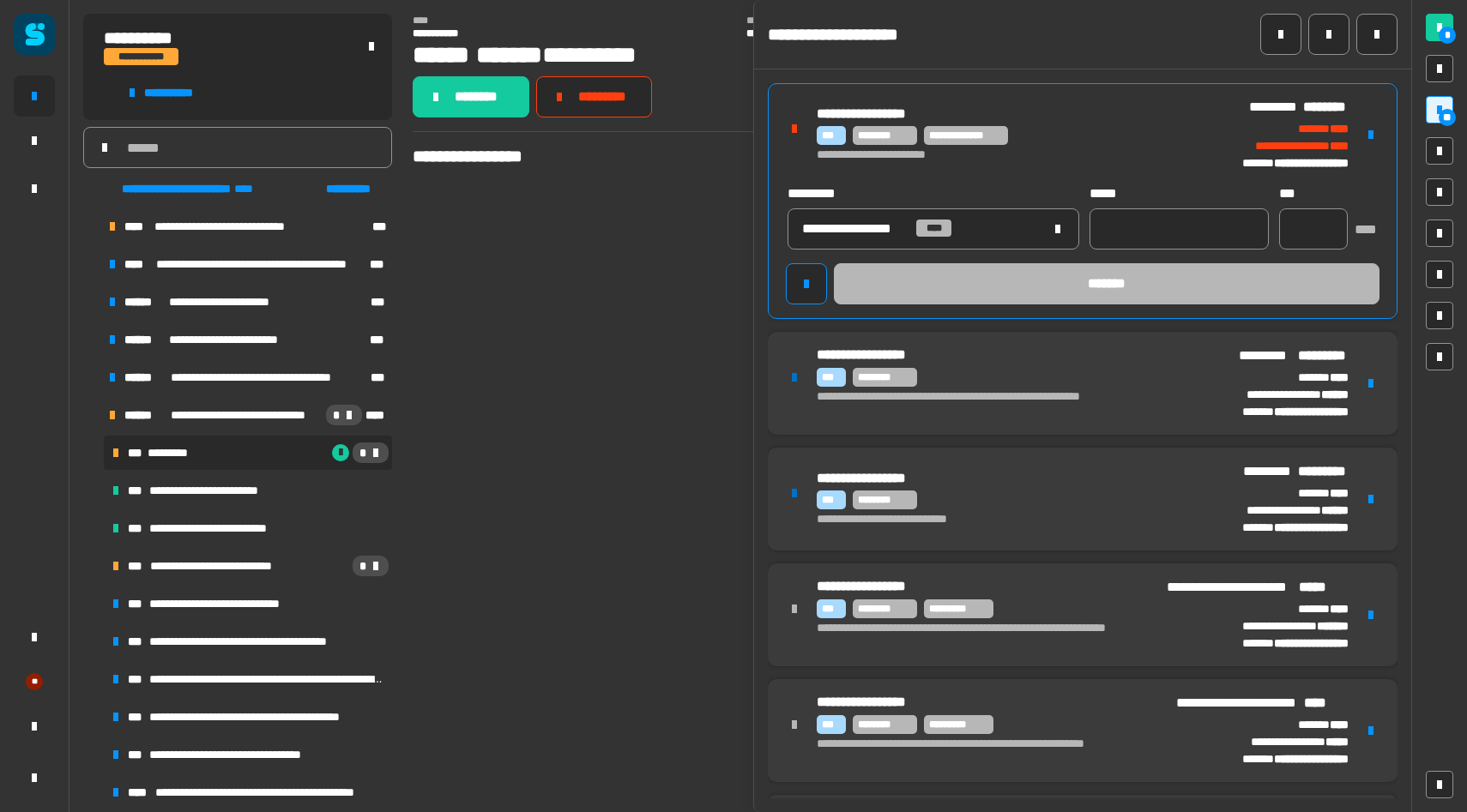 click on "**********" at bounding box center [995, 155] 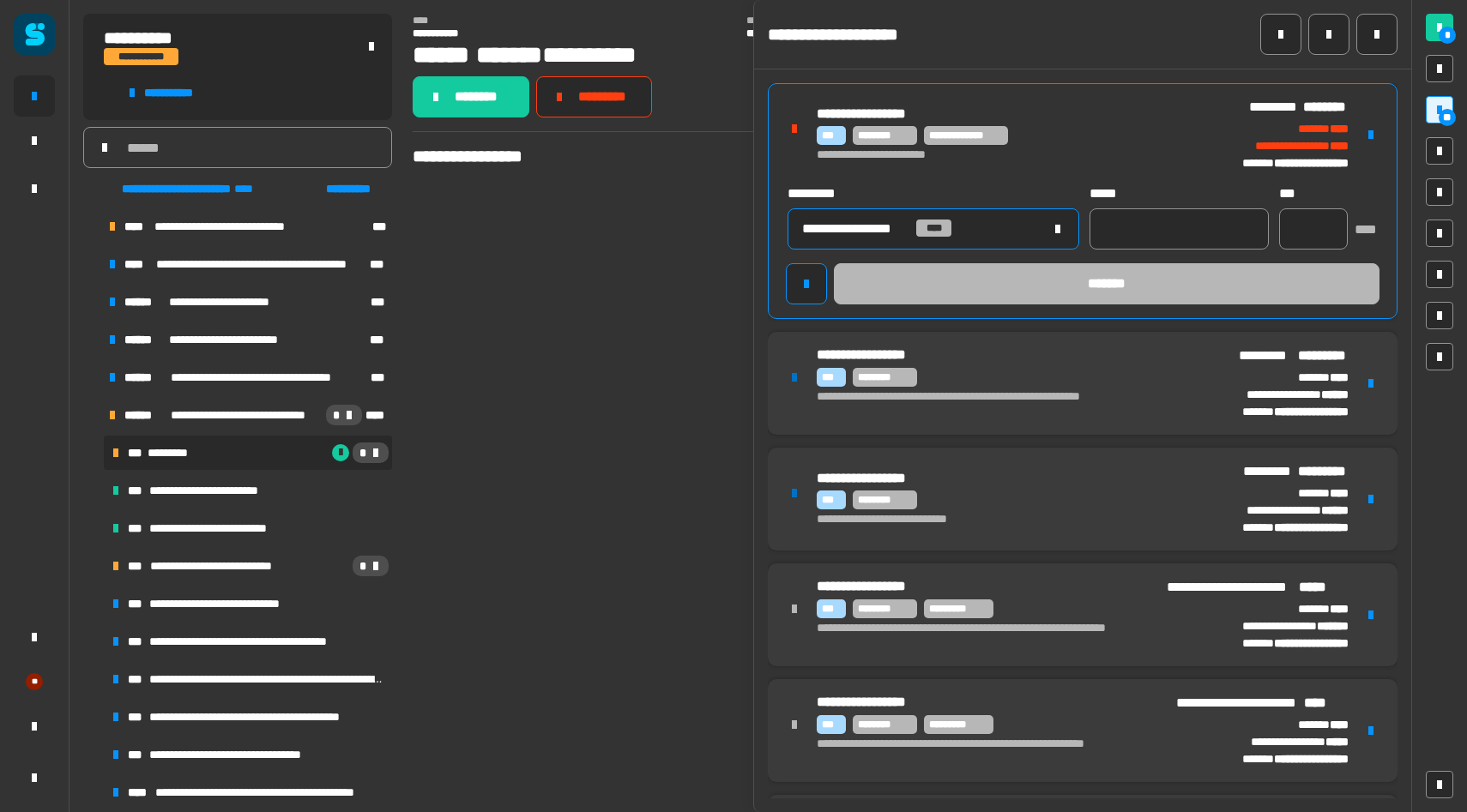 click 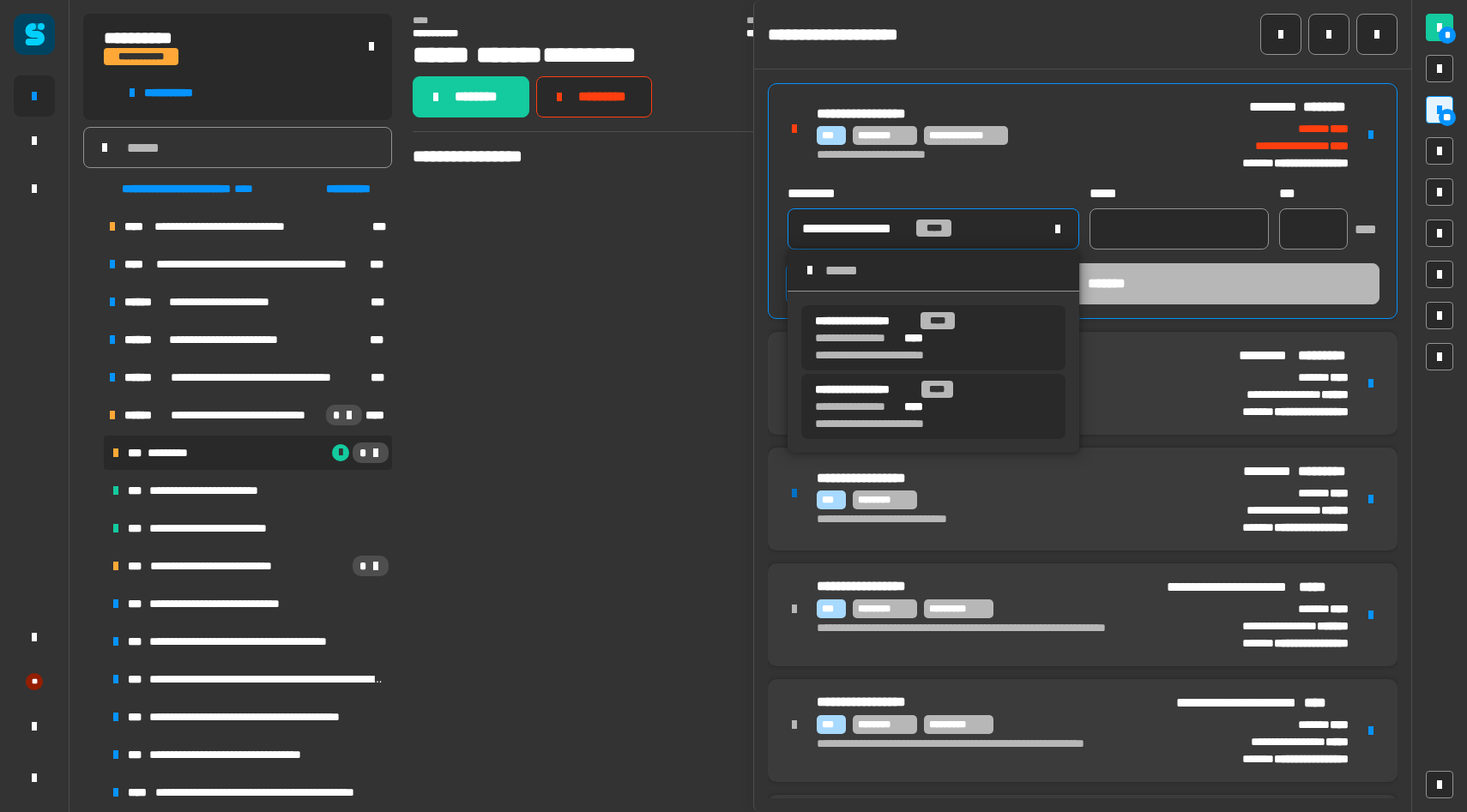 click on "****" at bounding box center [916, 406] 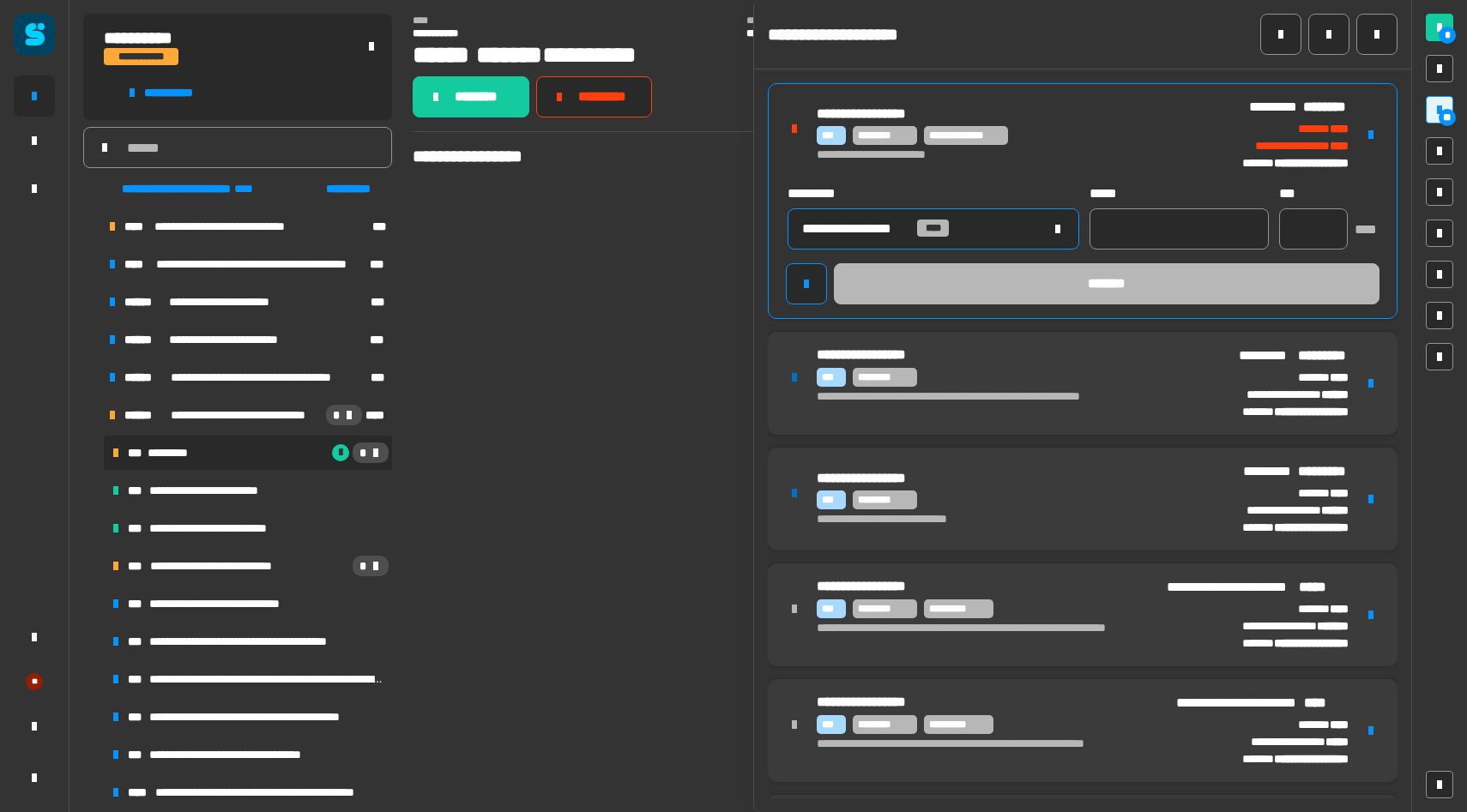 click on "**********" 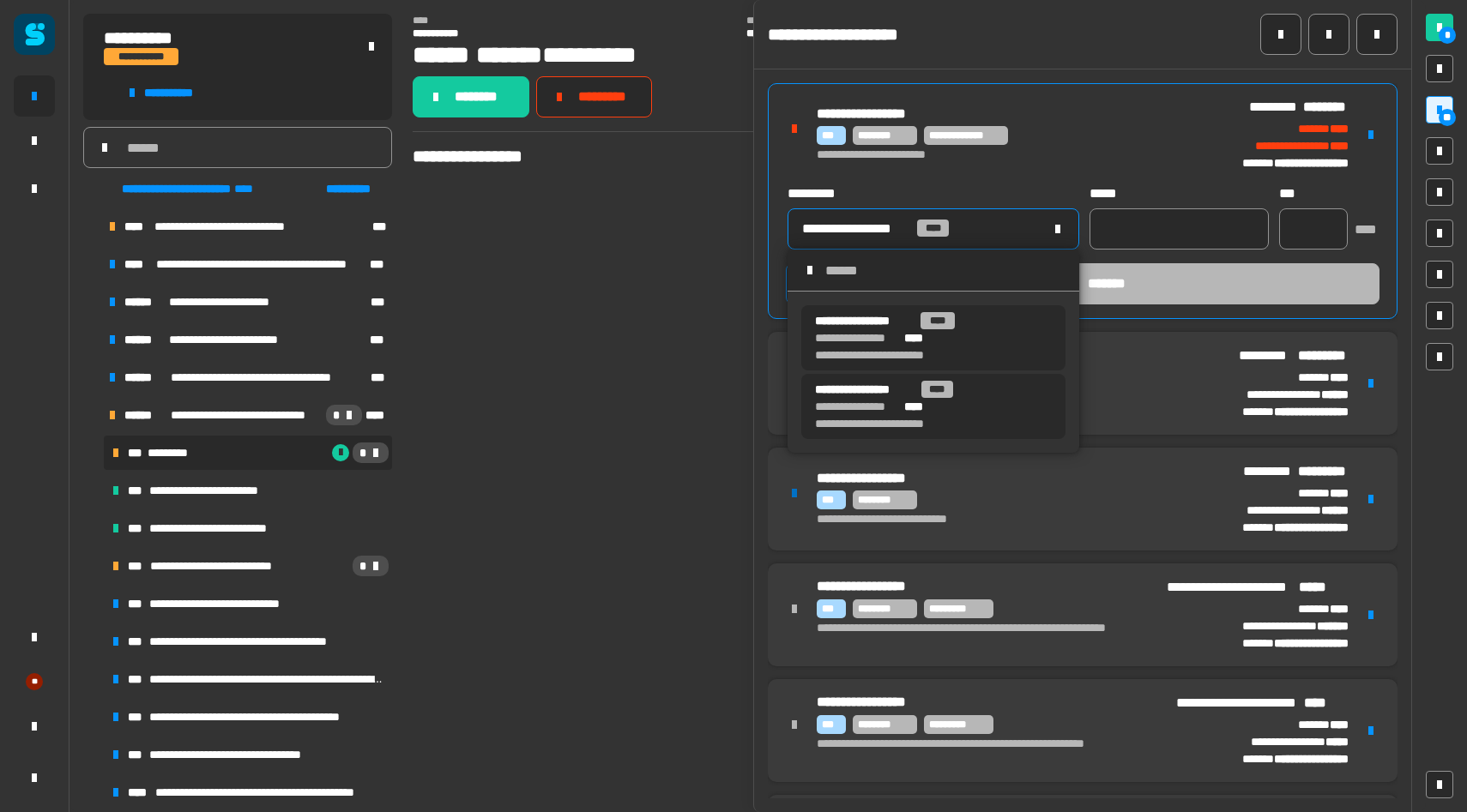 click on "****" at bounding box center (916, 338) 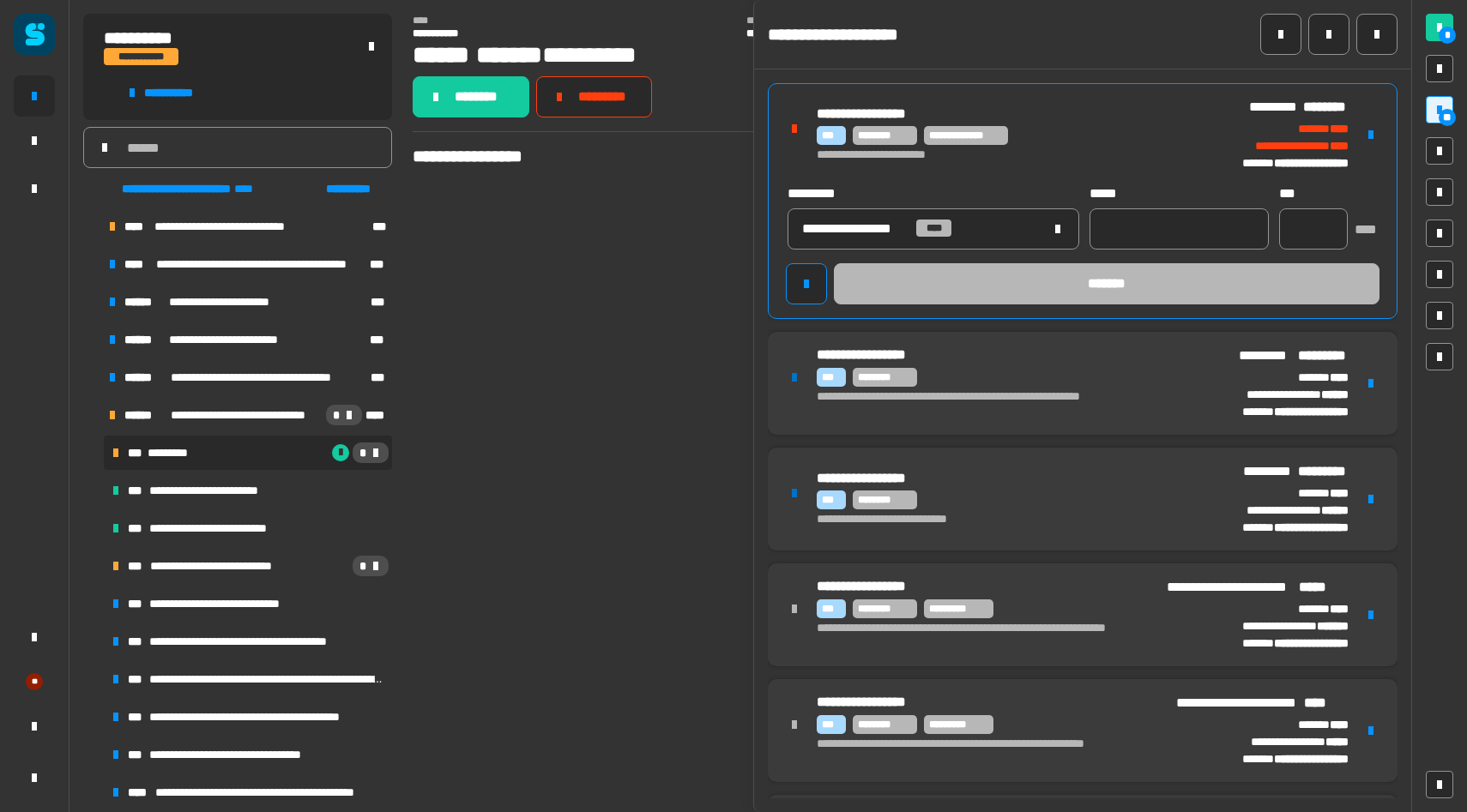 click at bounding box center [1371, 135] 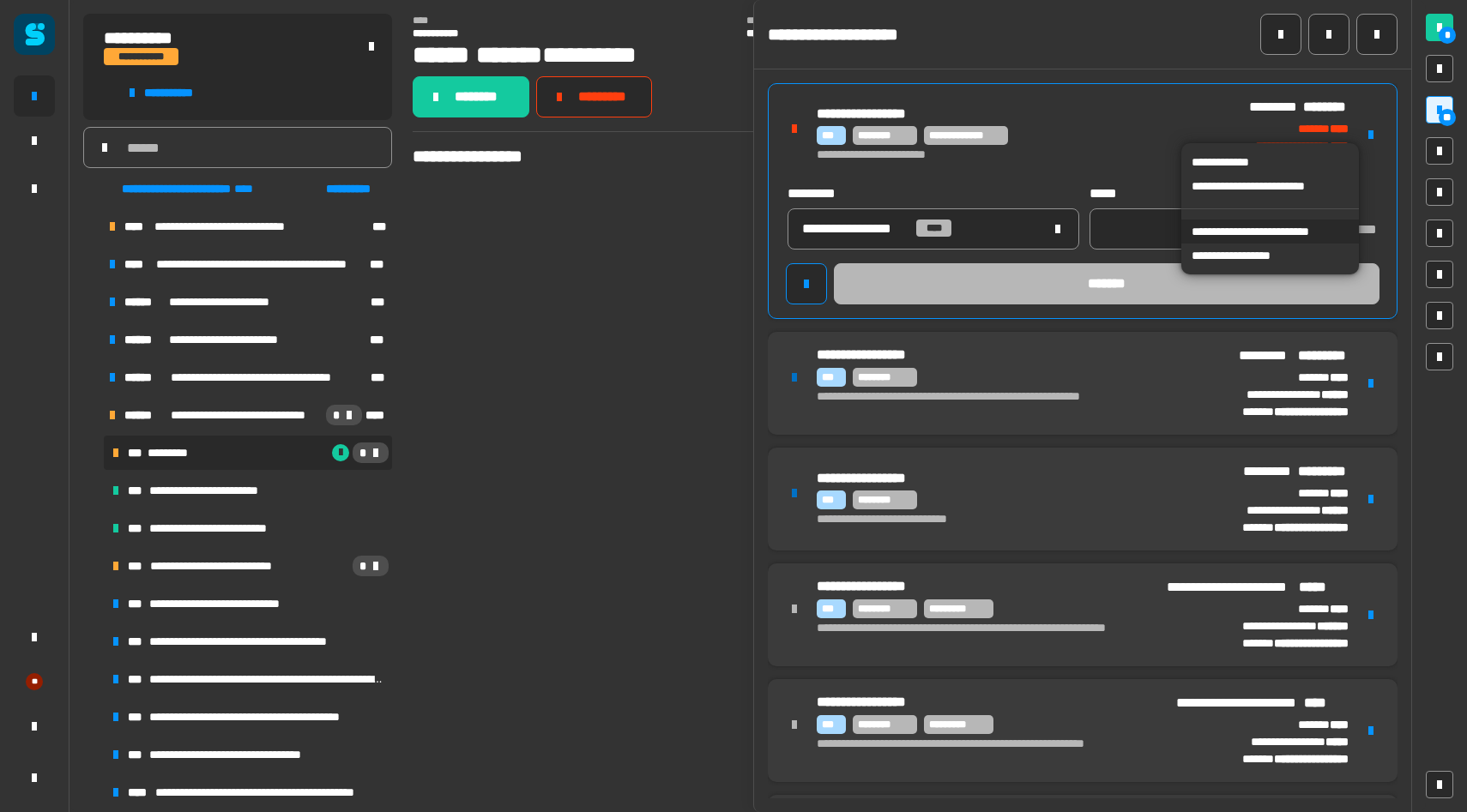 click on "**********" at bounding box center [1270, 232] 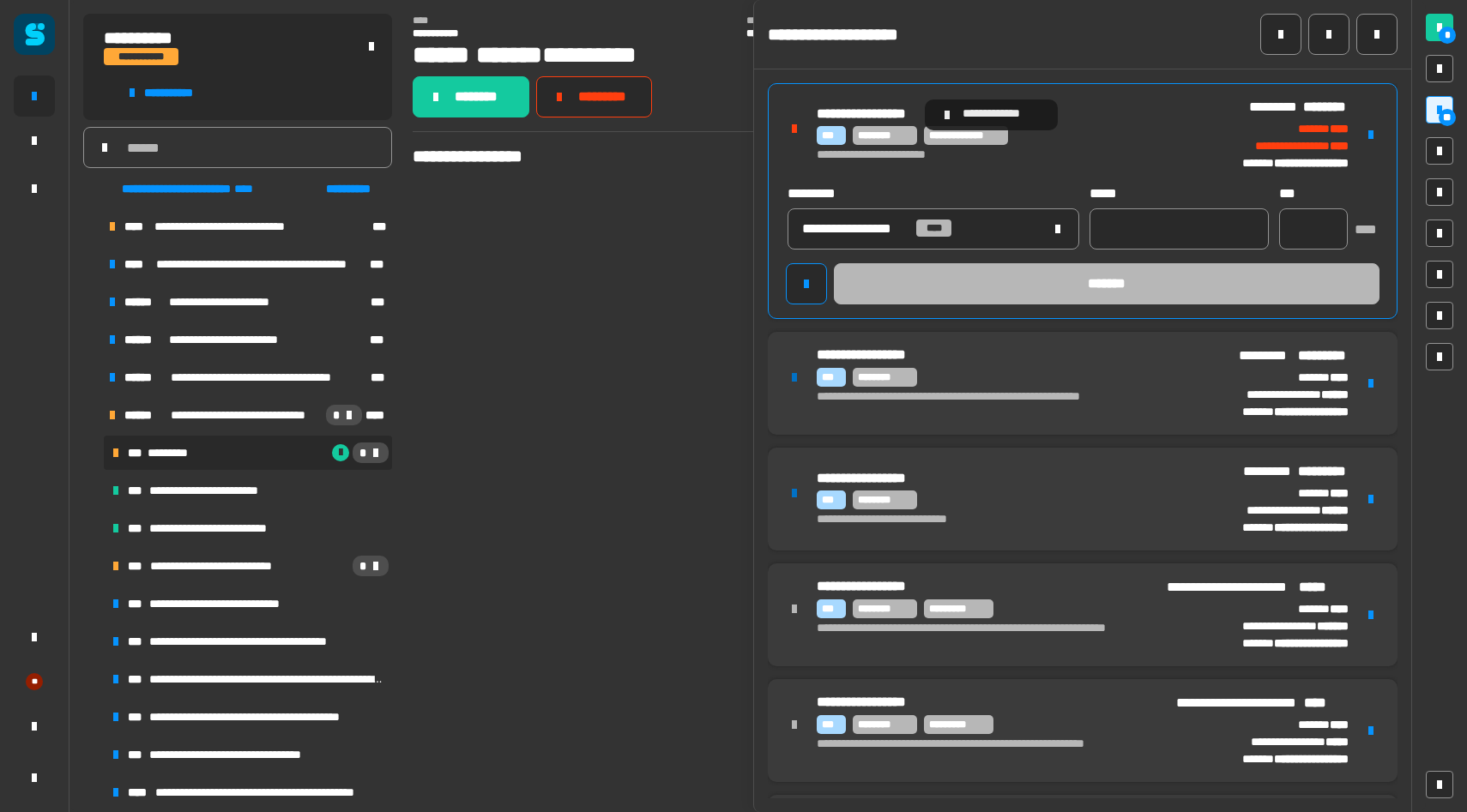 click on "**********" at bounding box center (991, 115) 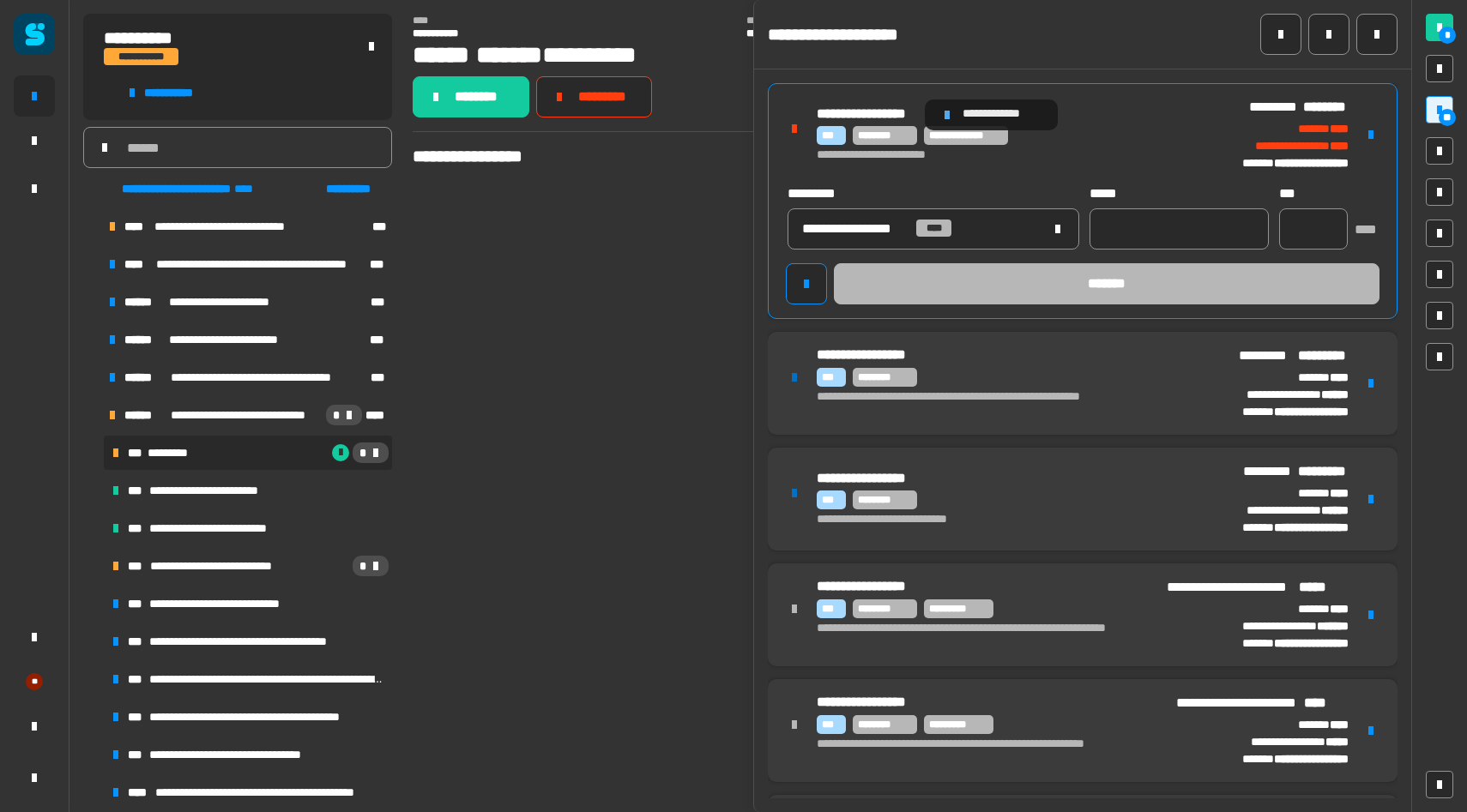 click at bounding box center (947, 115) 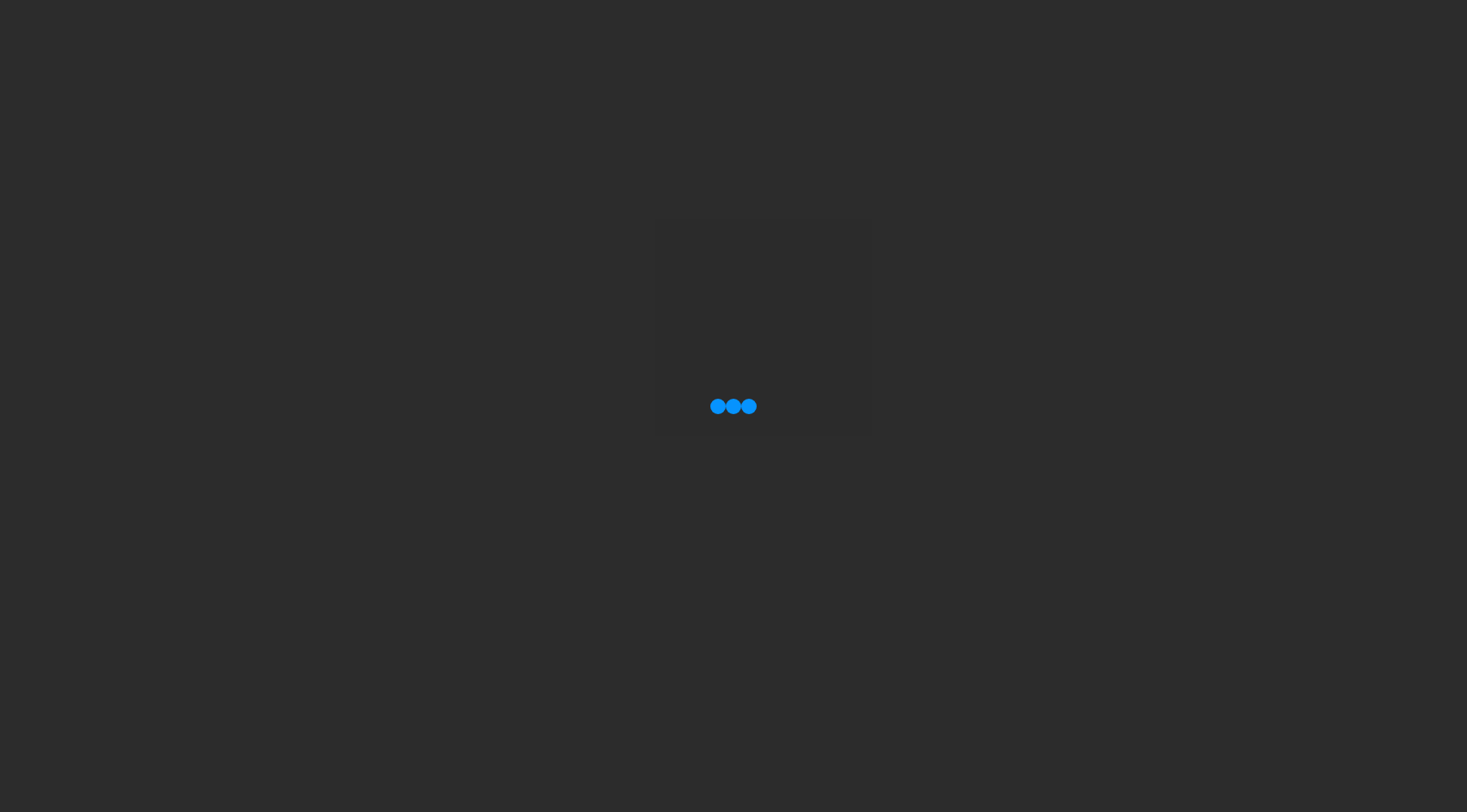 scroll, scrollTop: 0, scrollLeft: 0, axis: both 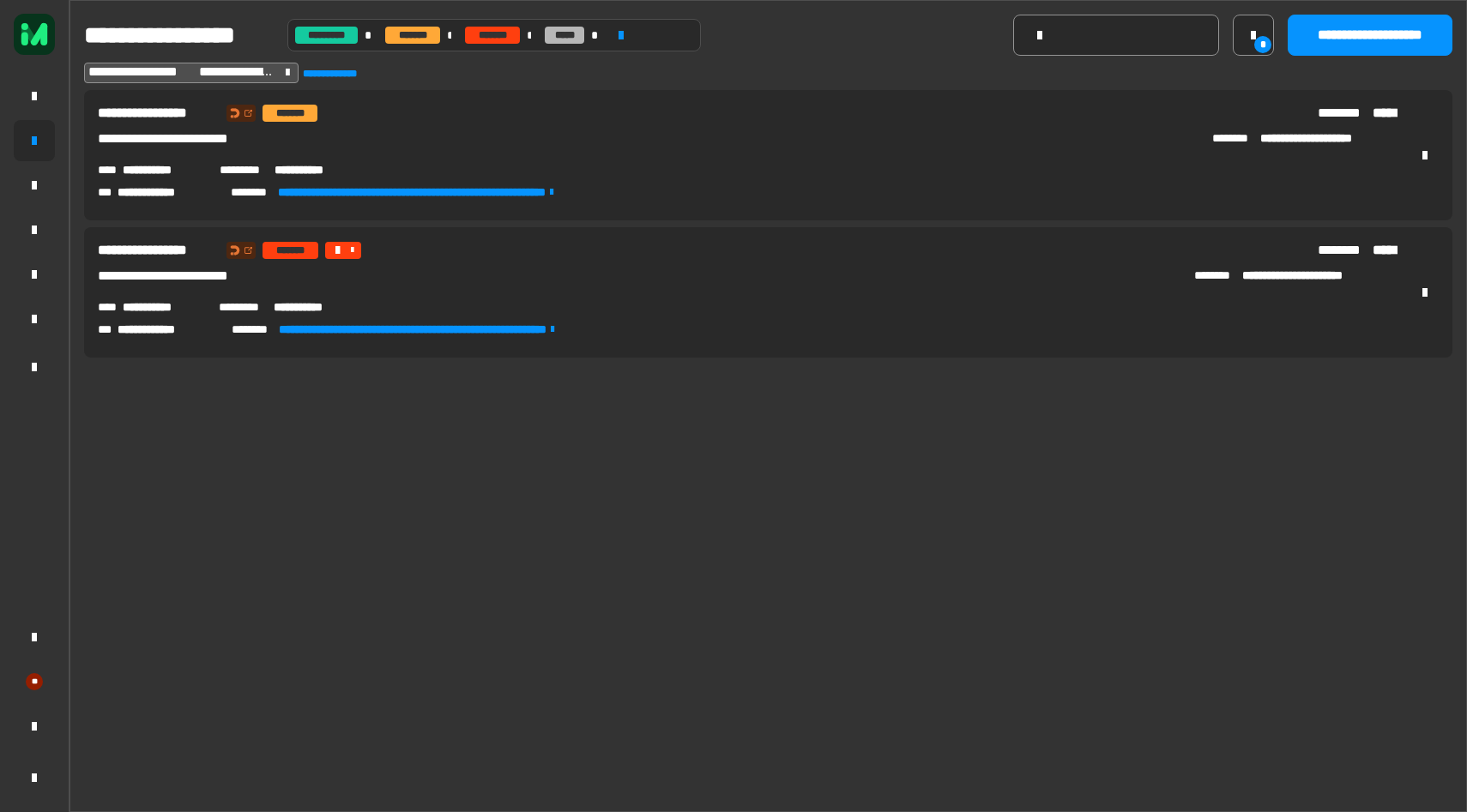 click 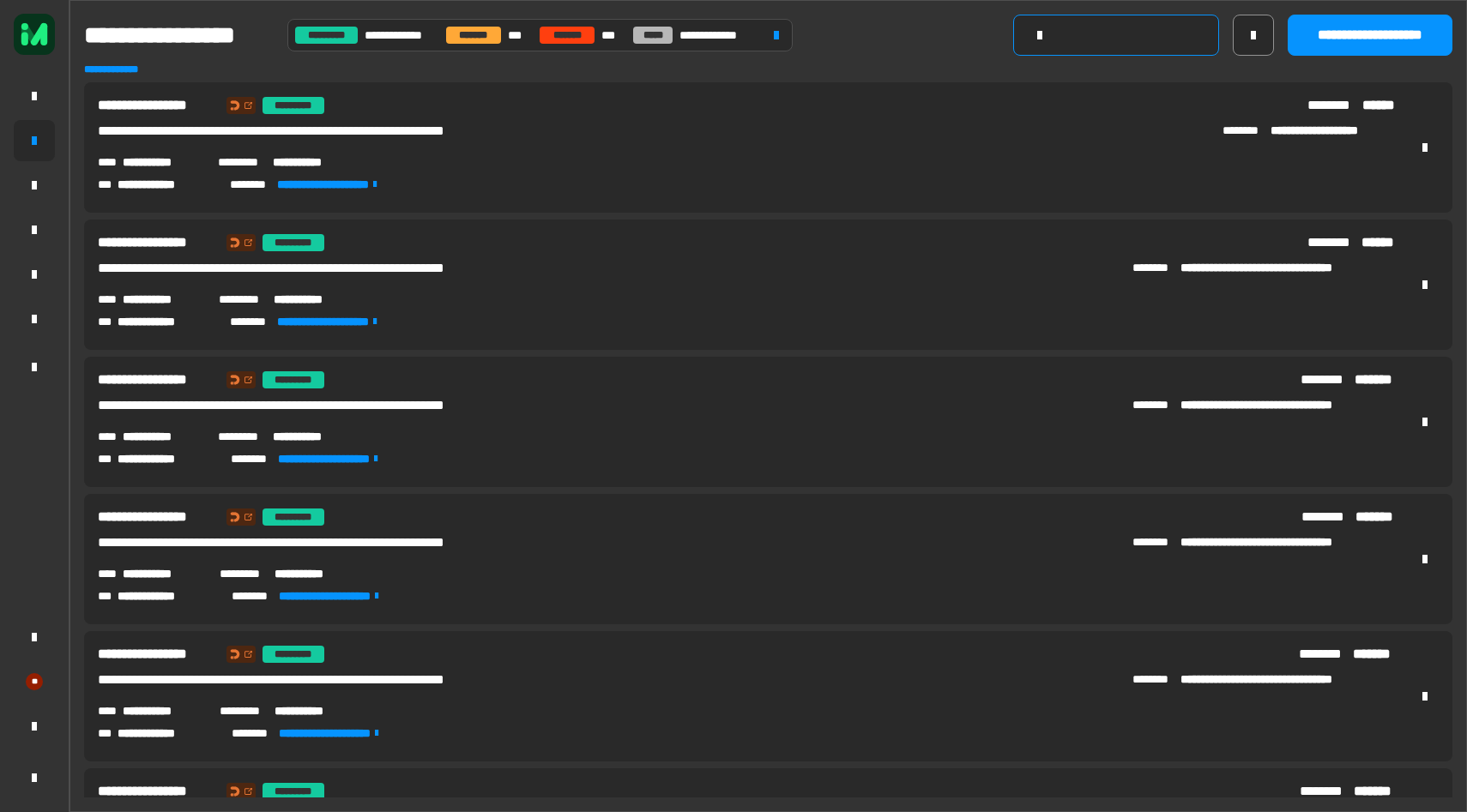 click 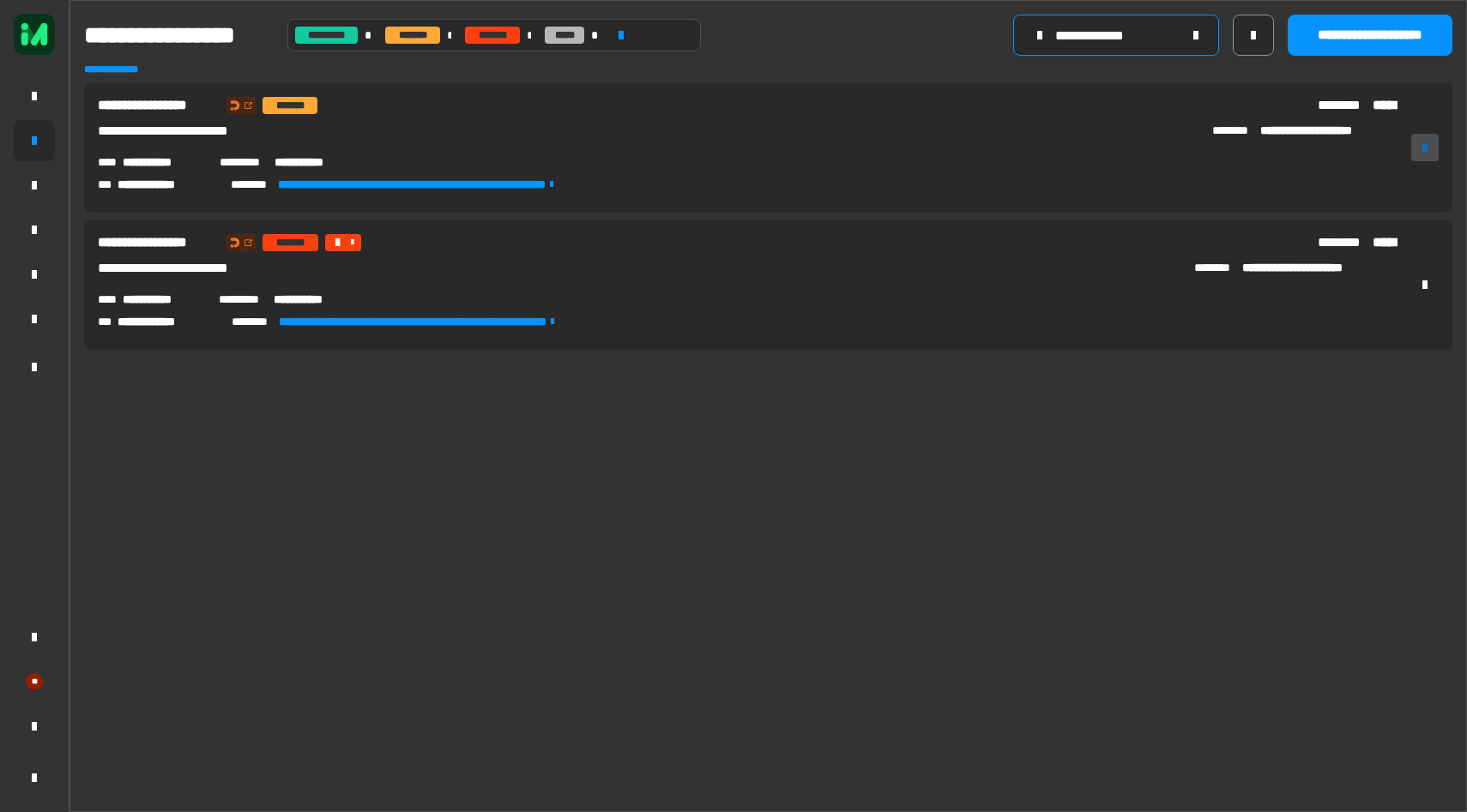 type on "**********" 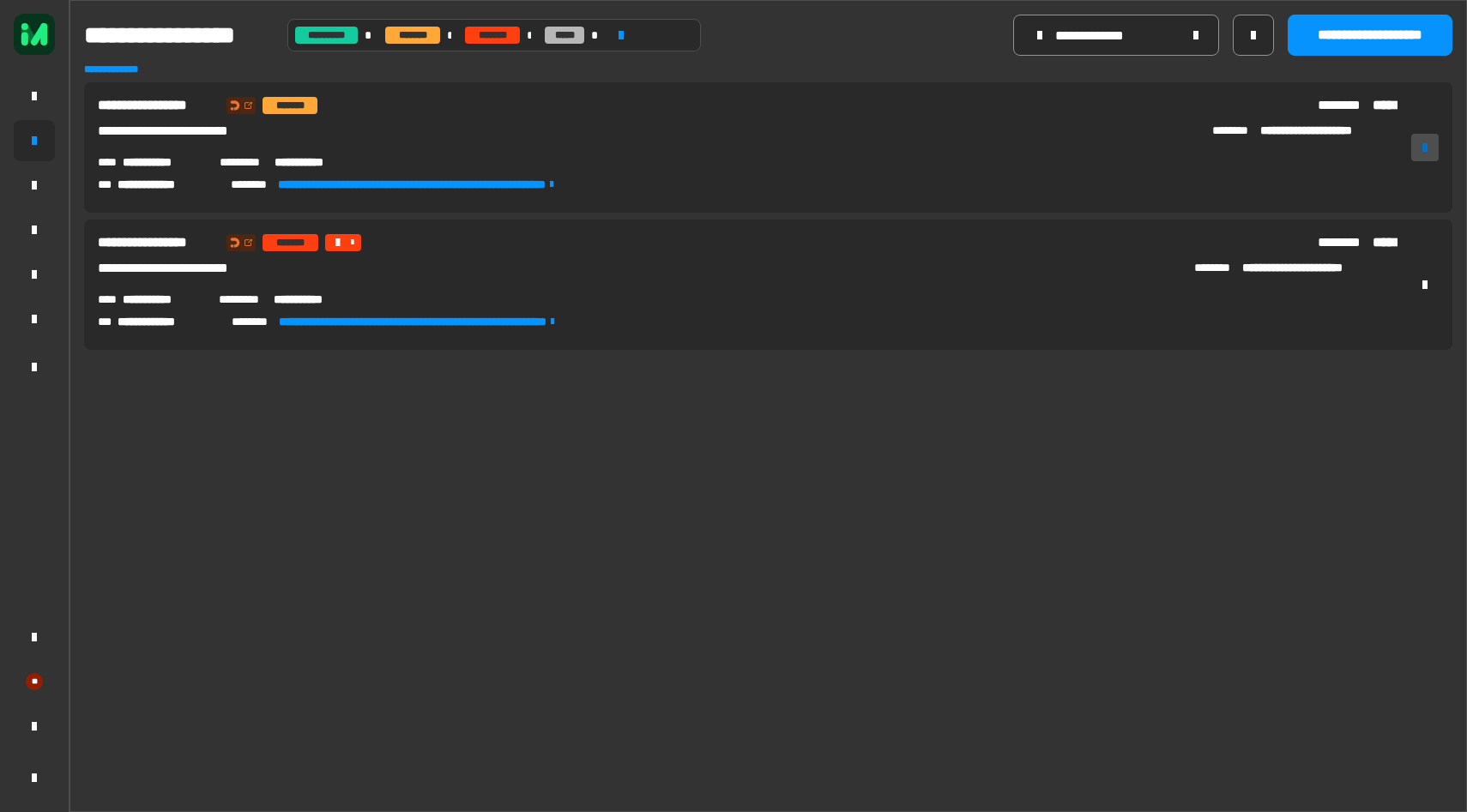 click at bounding box center [1425, 147] 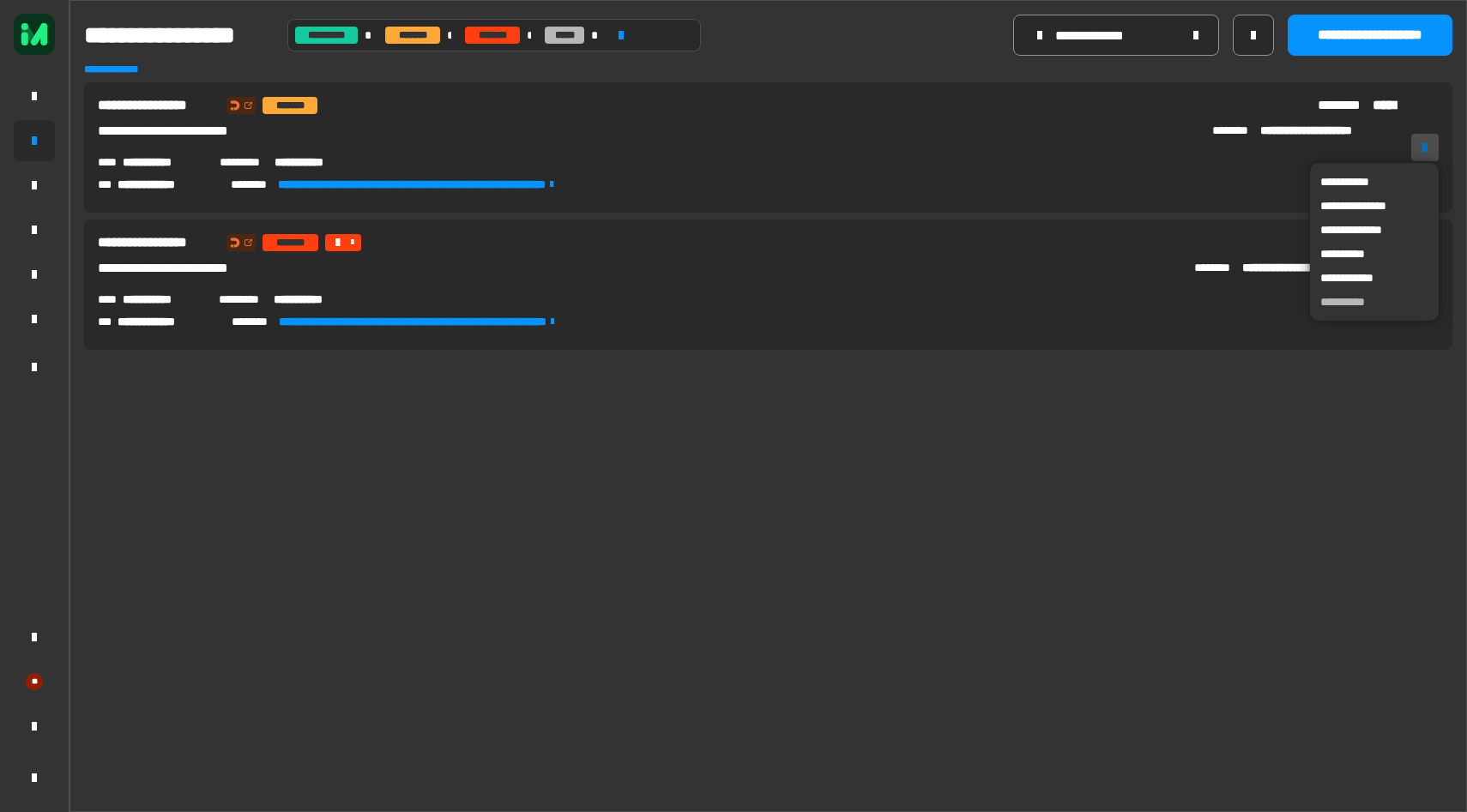 click at bounding box center (1425, 147) 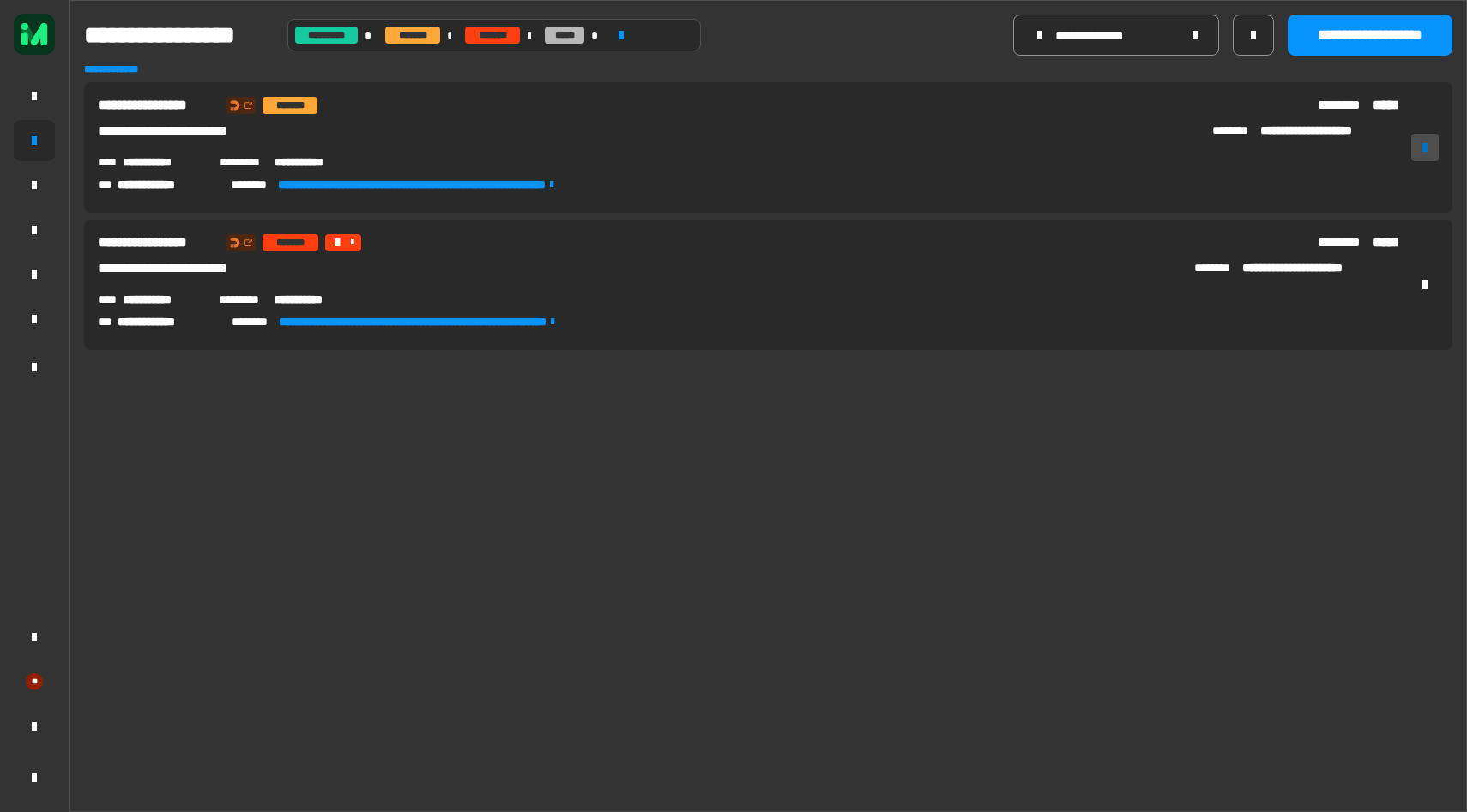 click at bounding box center [1425, 147] 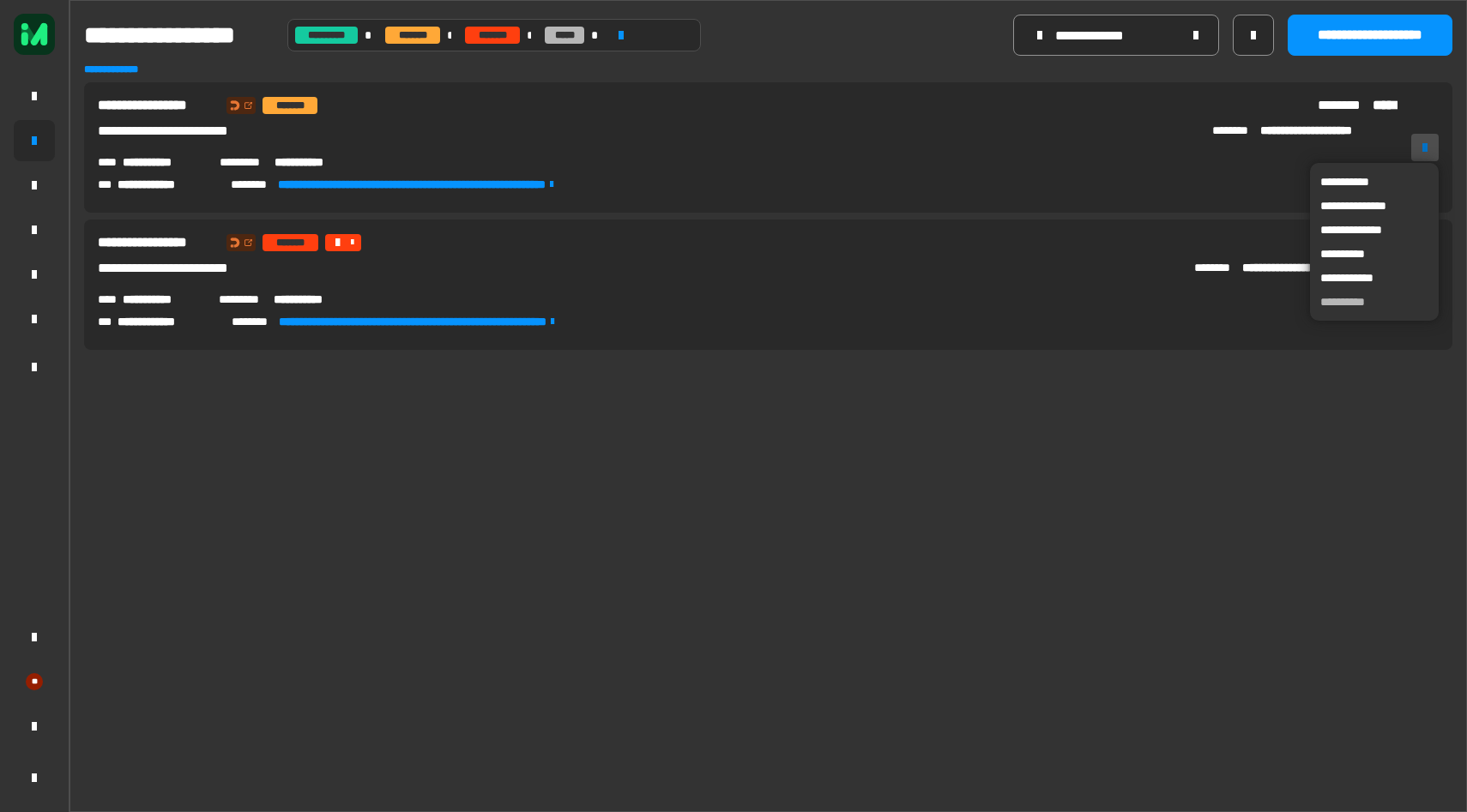 click at bounding box center (1425, 147) 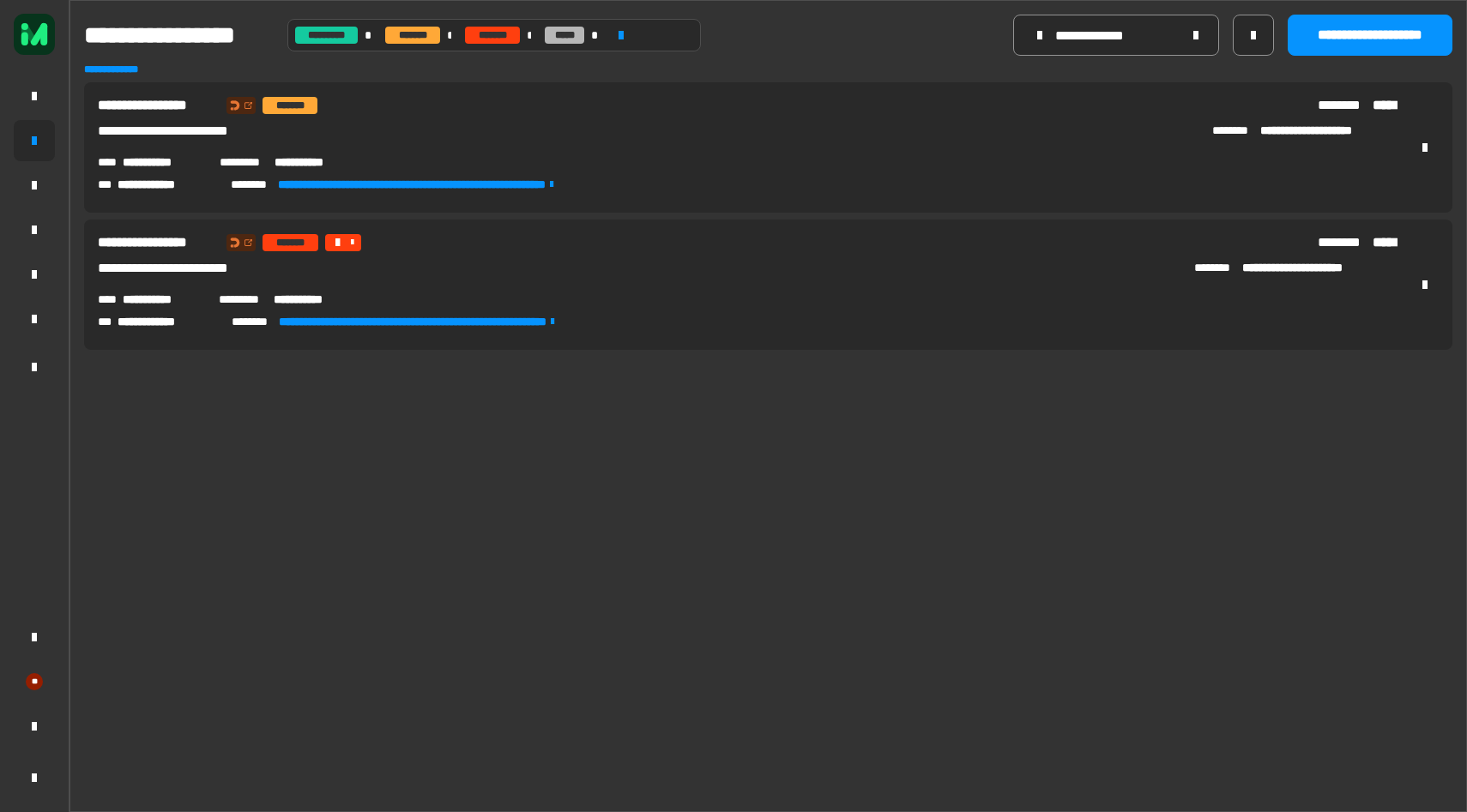 click at bounding box center [241, 105] 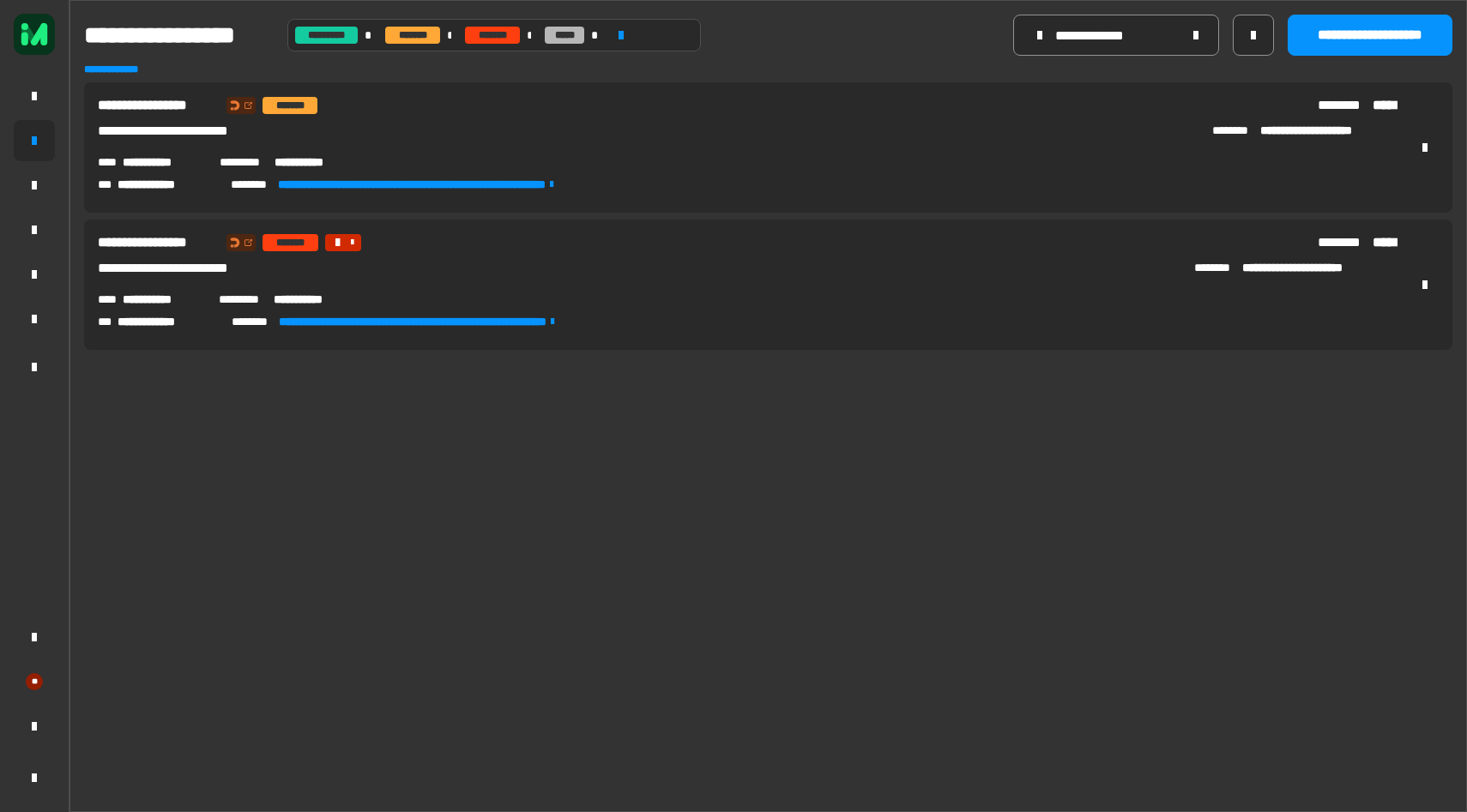 click 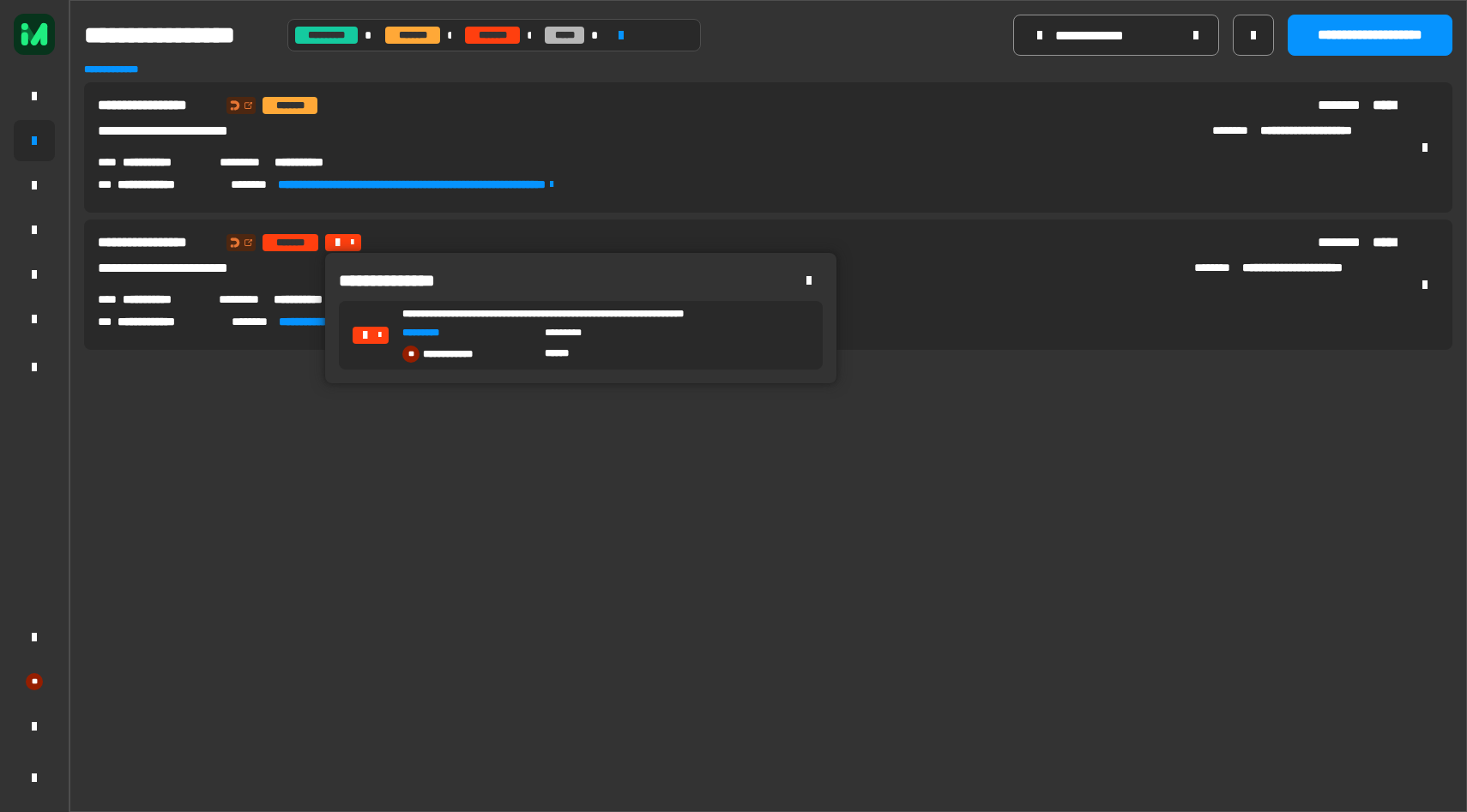 click on "**********" at bounding box center (747, 135) 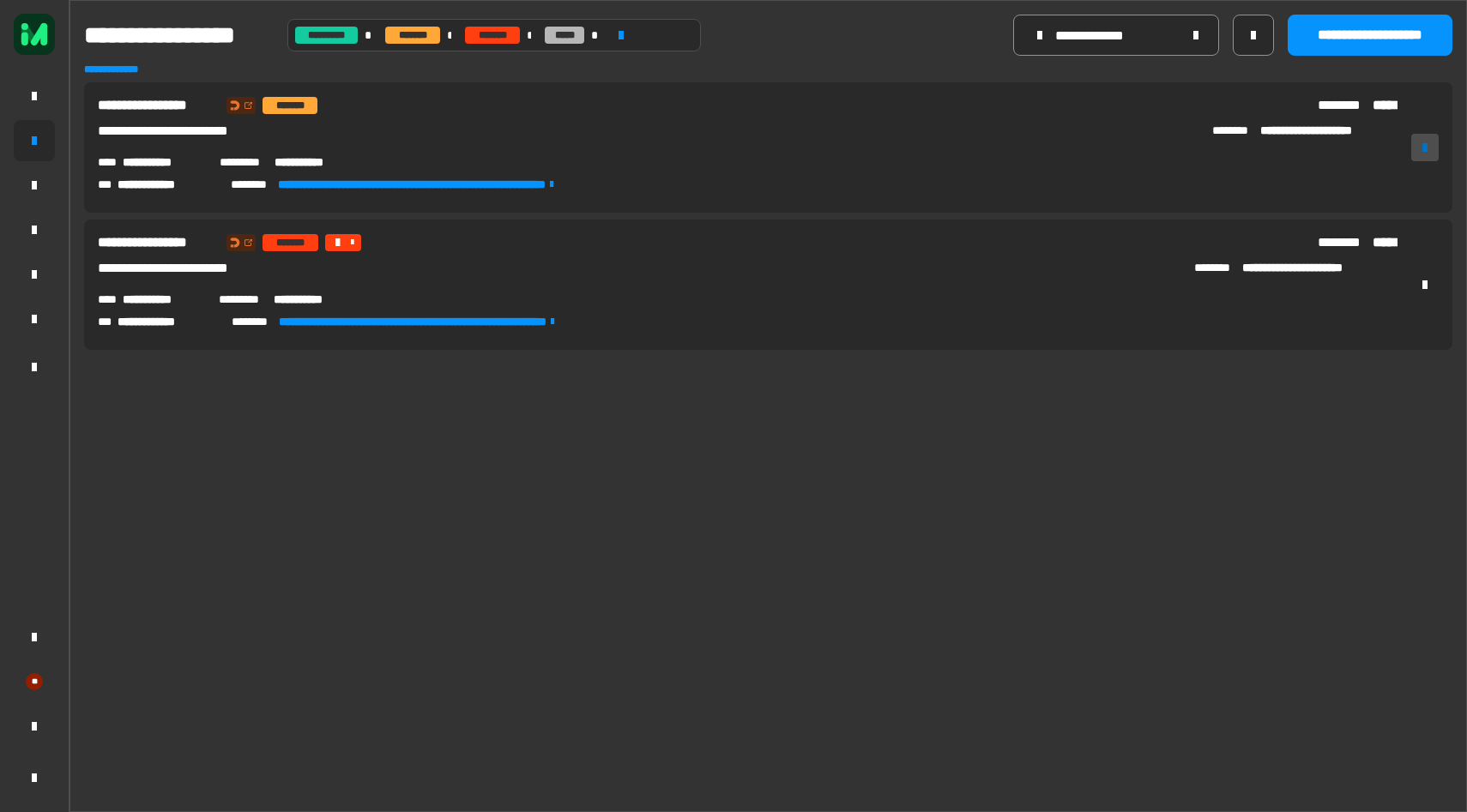 click at bounding box center [1425, 147] 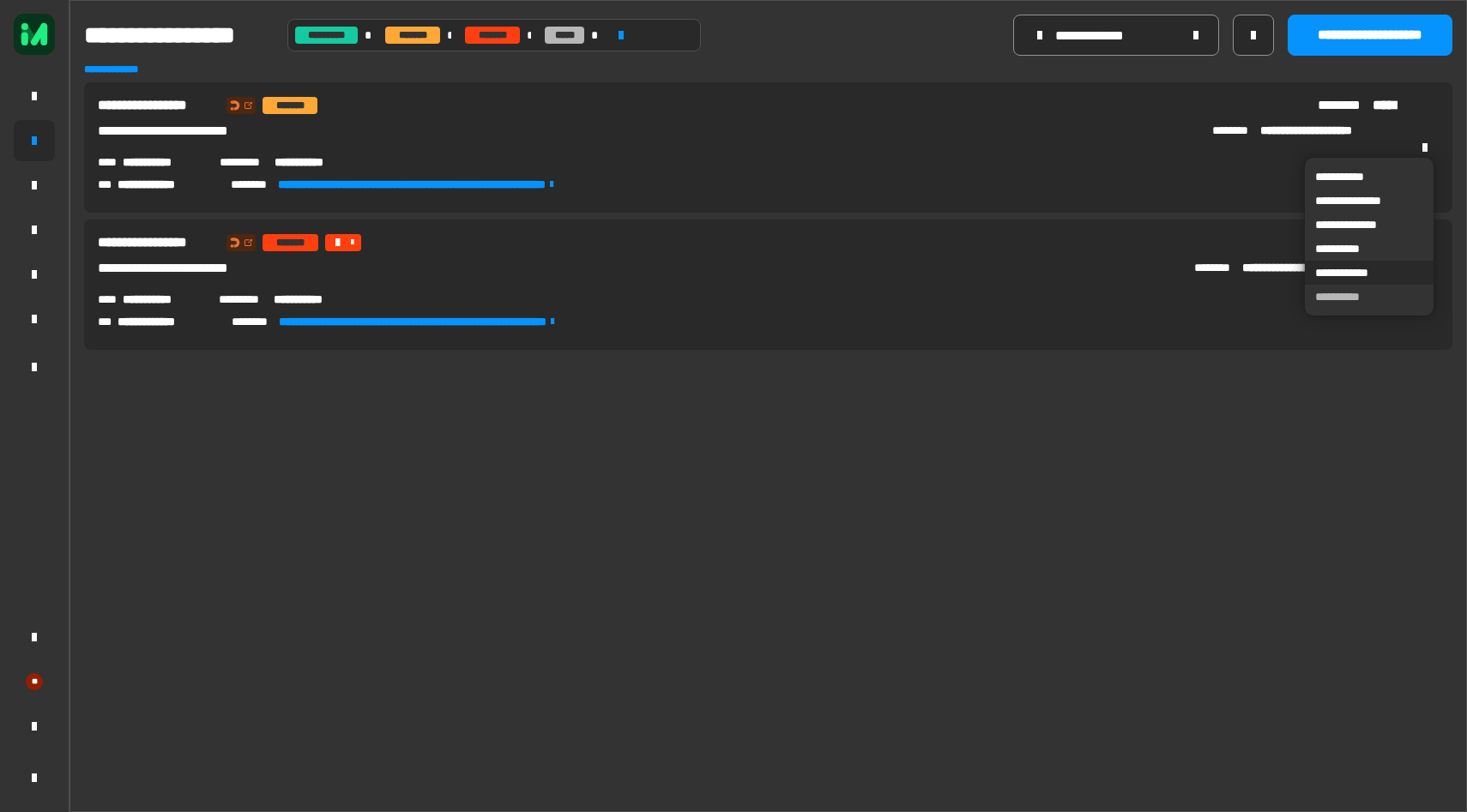 click on "**********" at bounding box center [1369, 273] 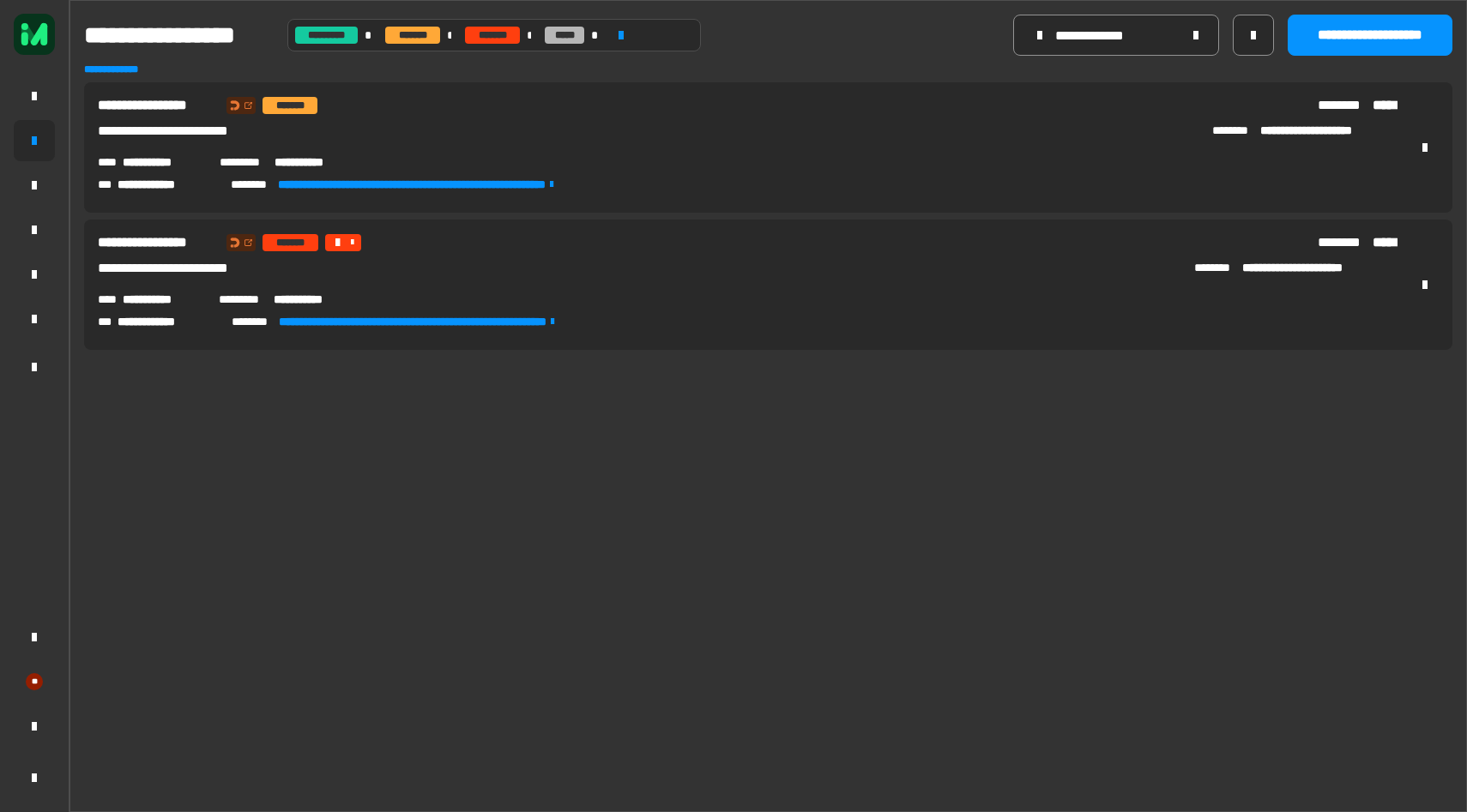 click on "**********" at bounding box center [768, 440] 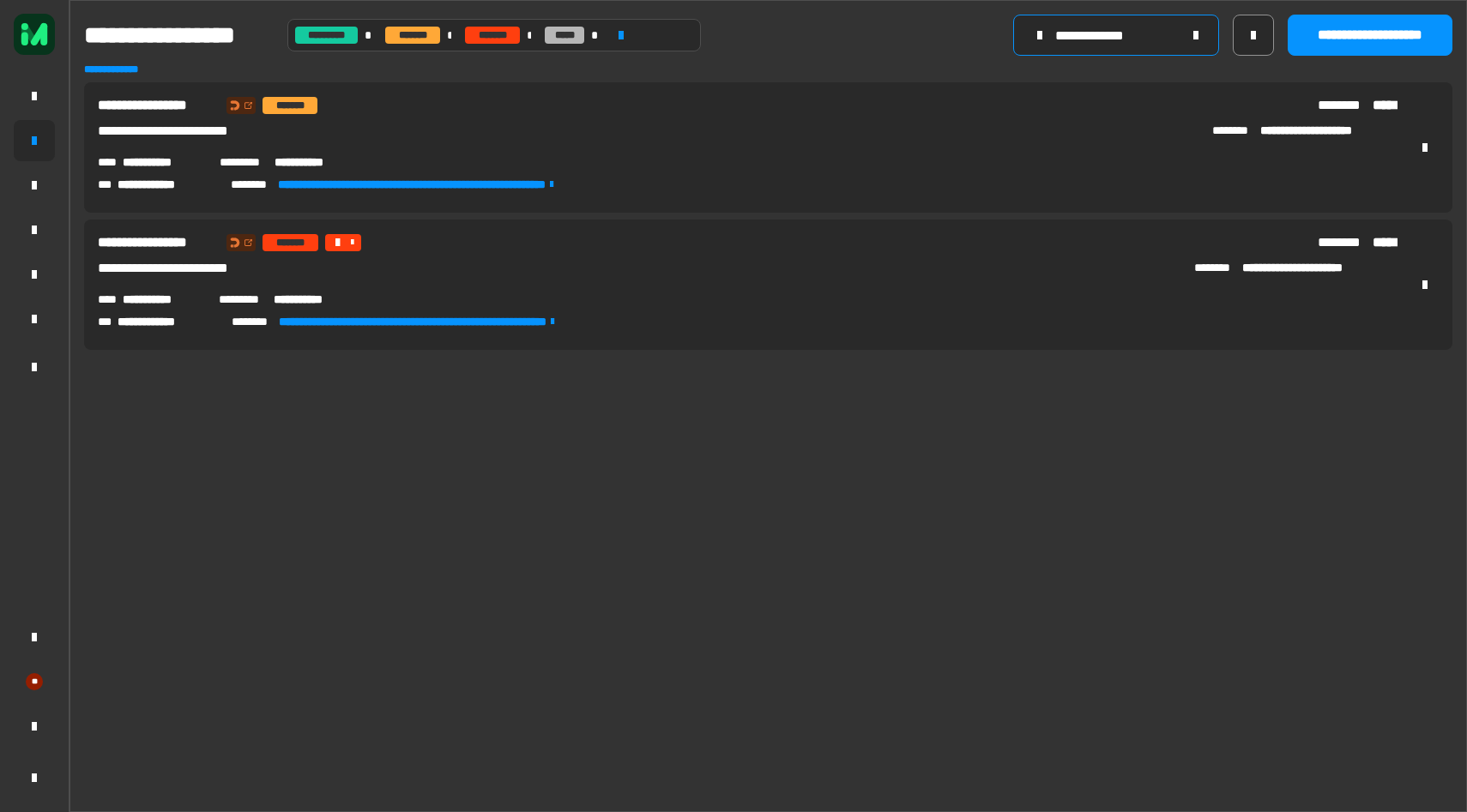 click 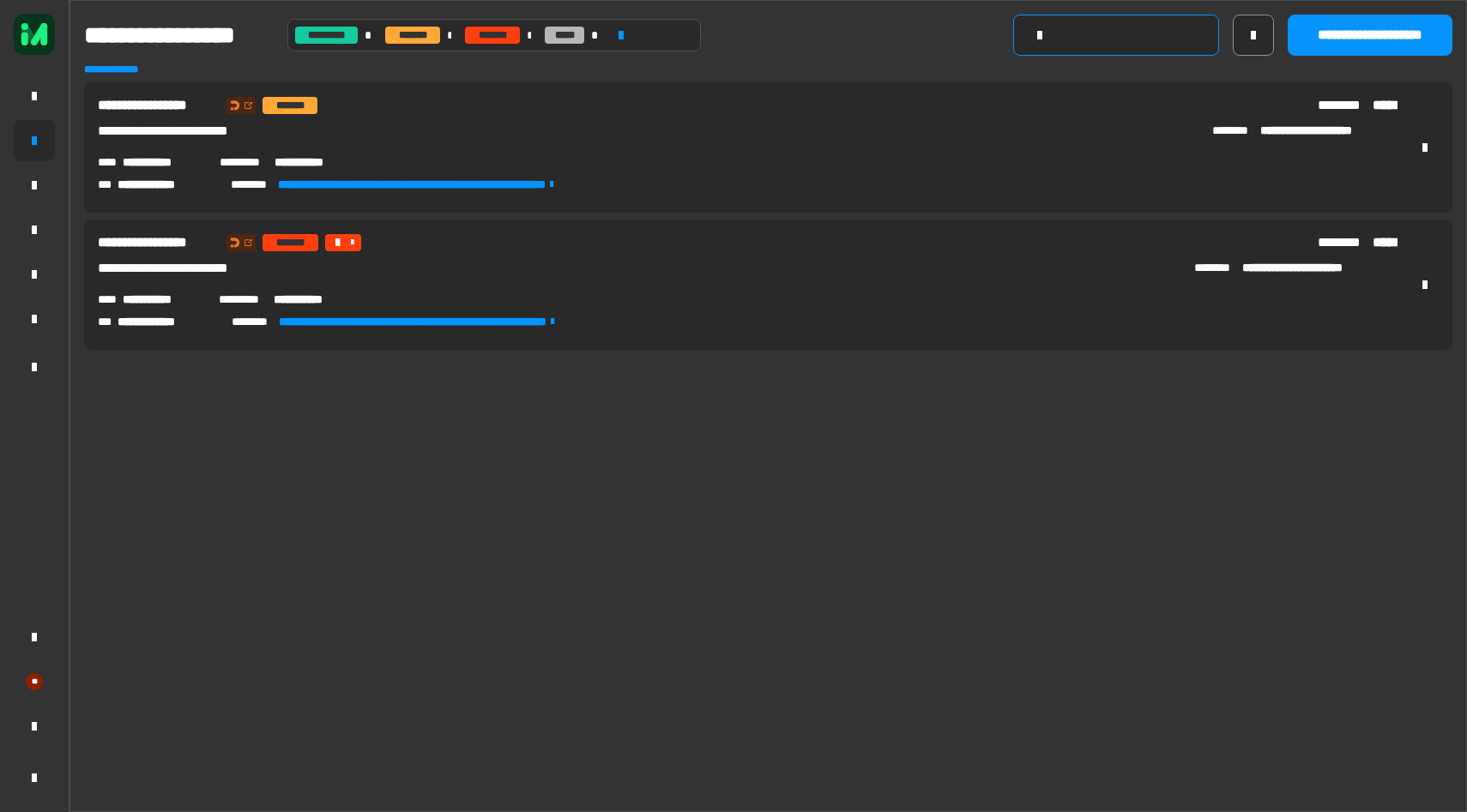 type 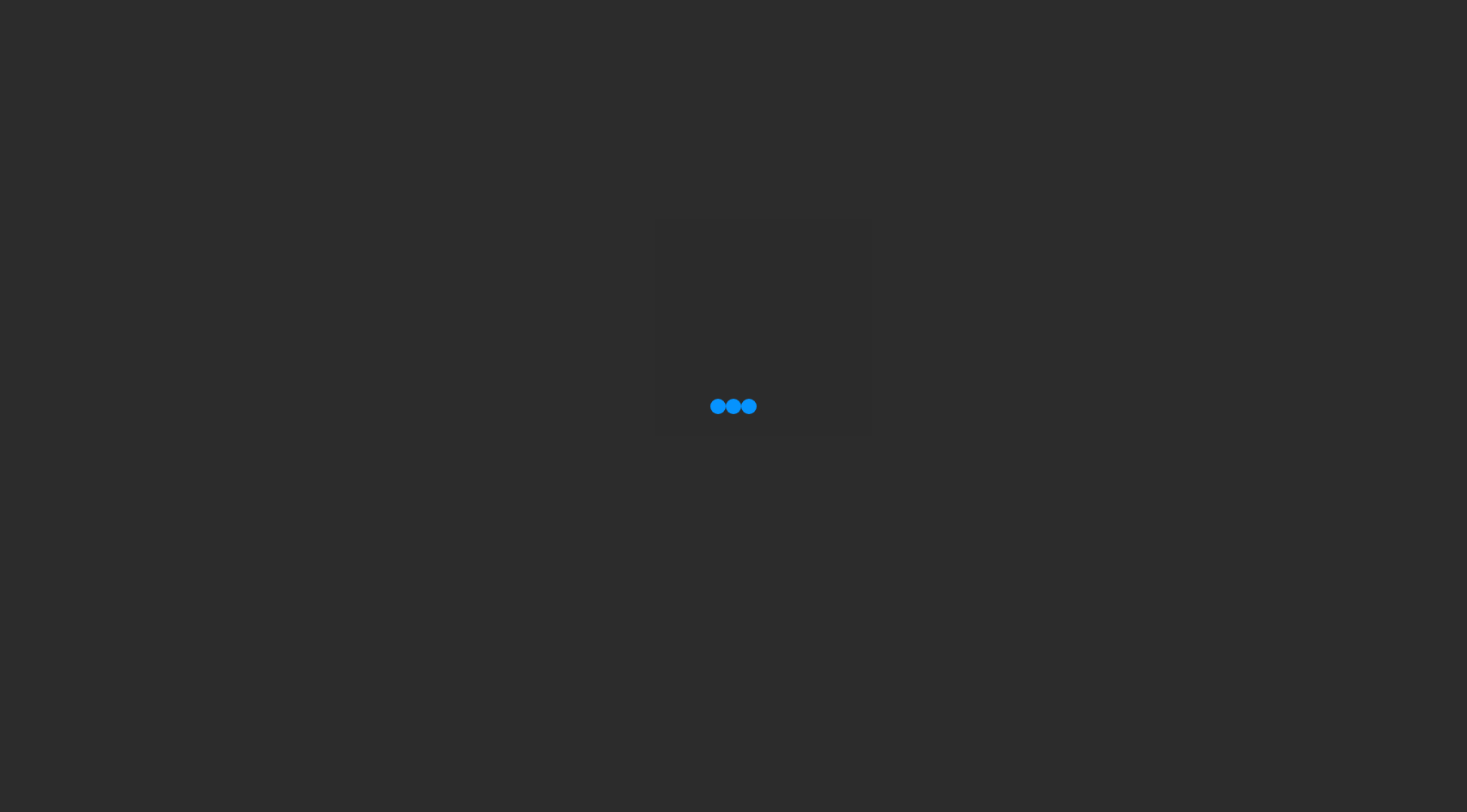 scroll, scrollTop: 0, scrollLeft: 0, axis: both 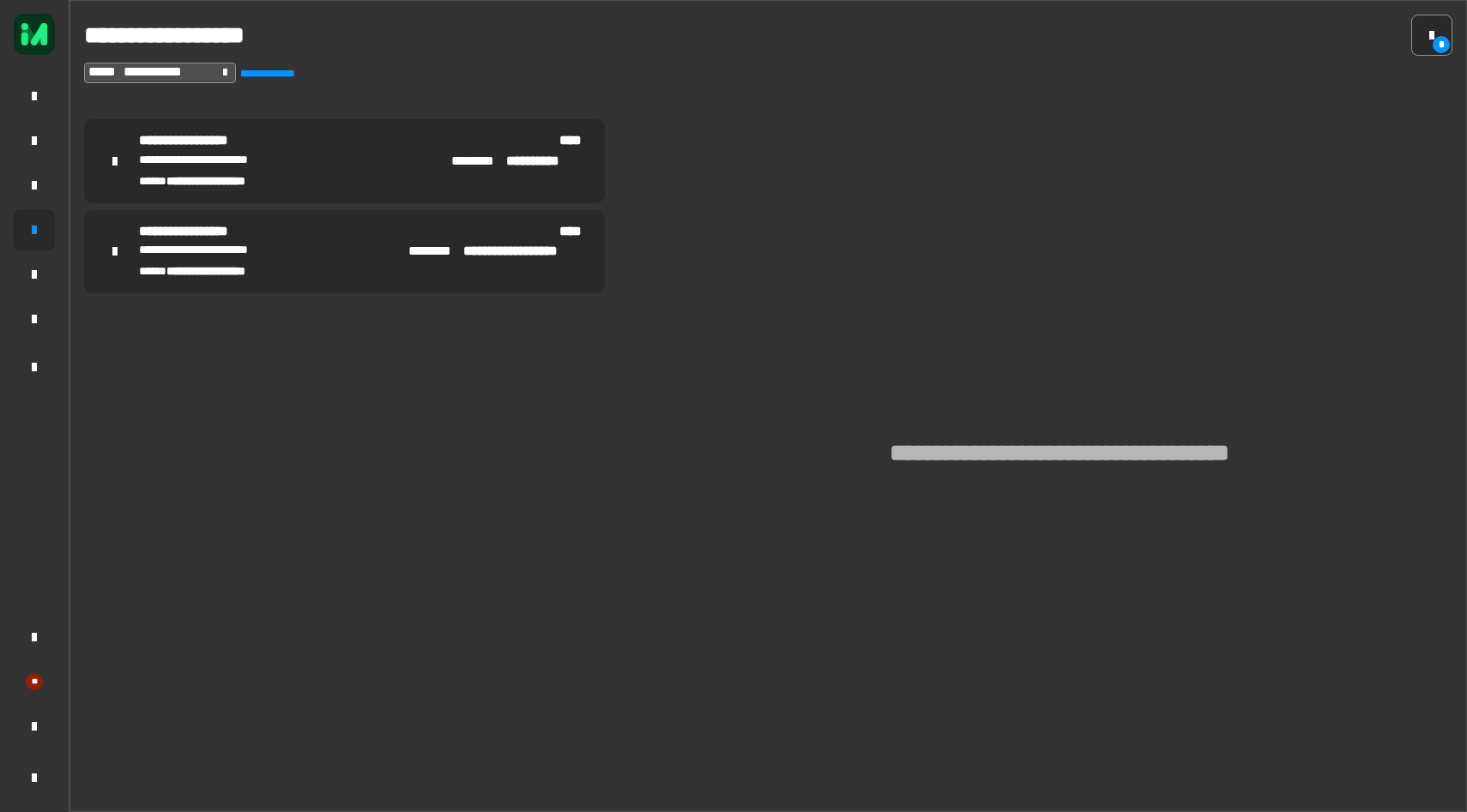click on "**********" at bounding box center (344, 252) 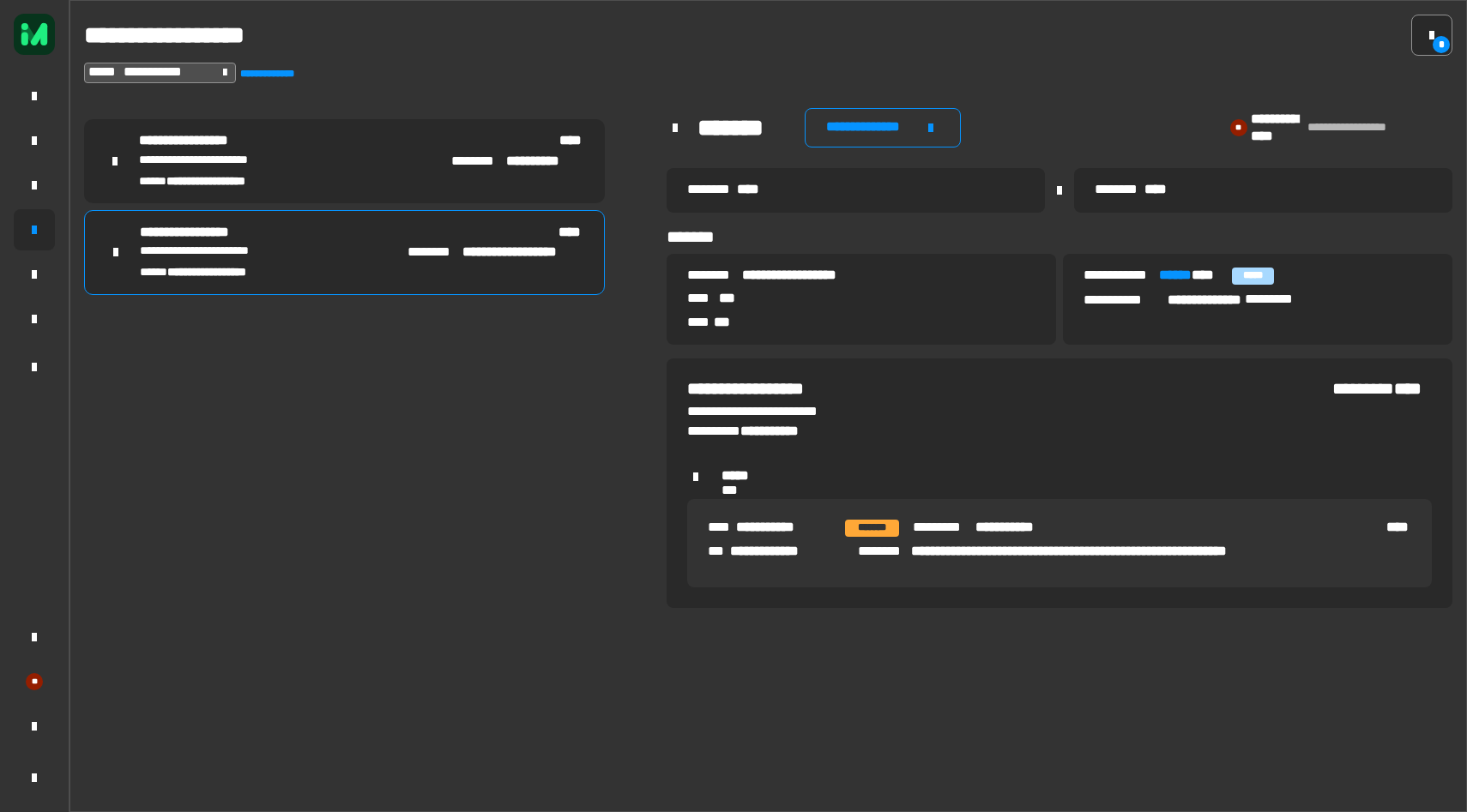 click on "**********" at bounding box center (344, 161) 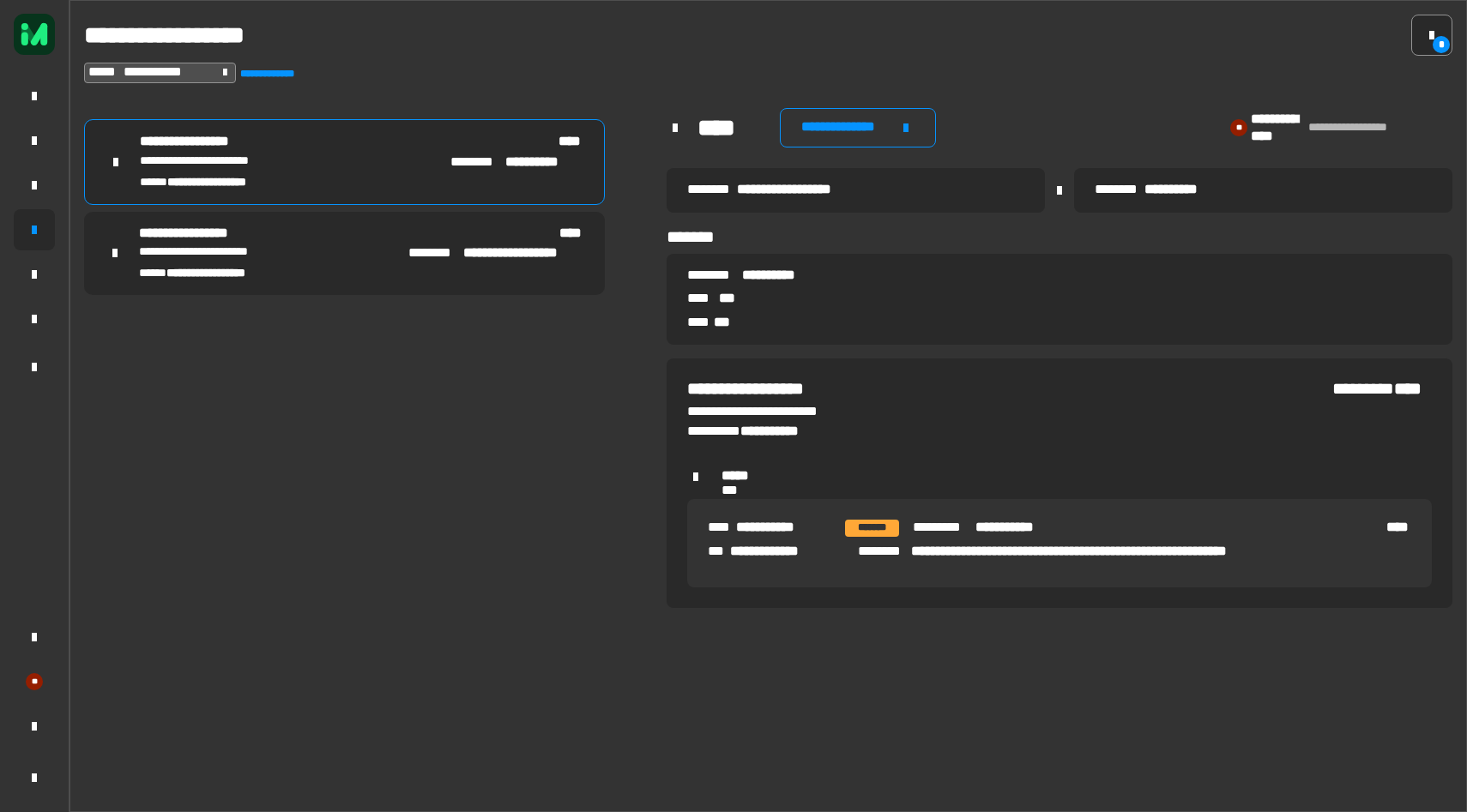click on "**********" at bounding box center (344, 254) 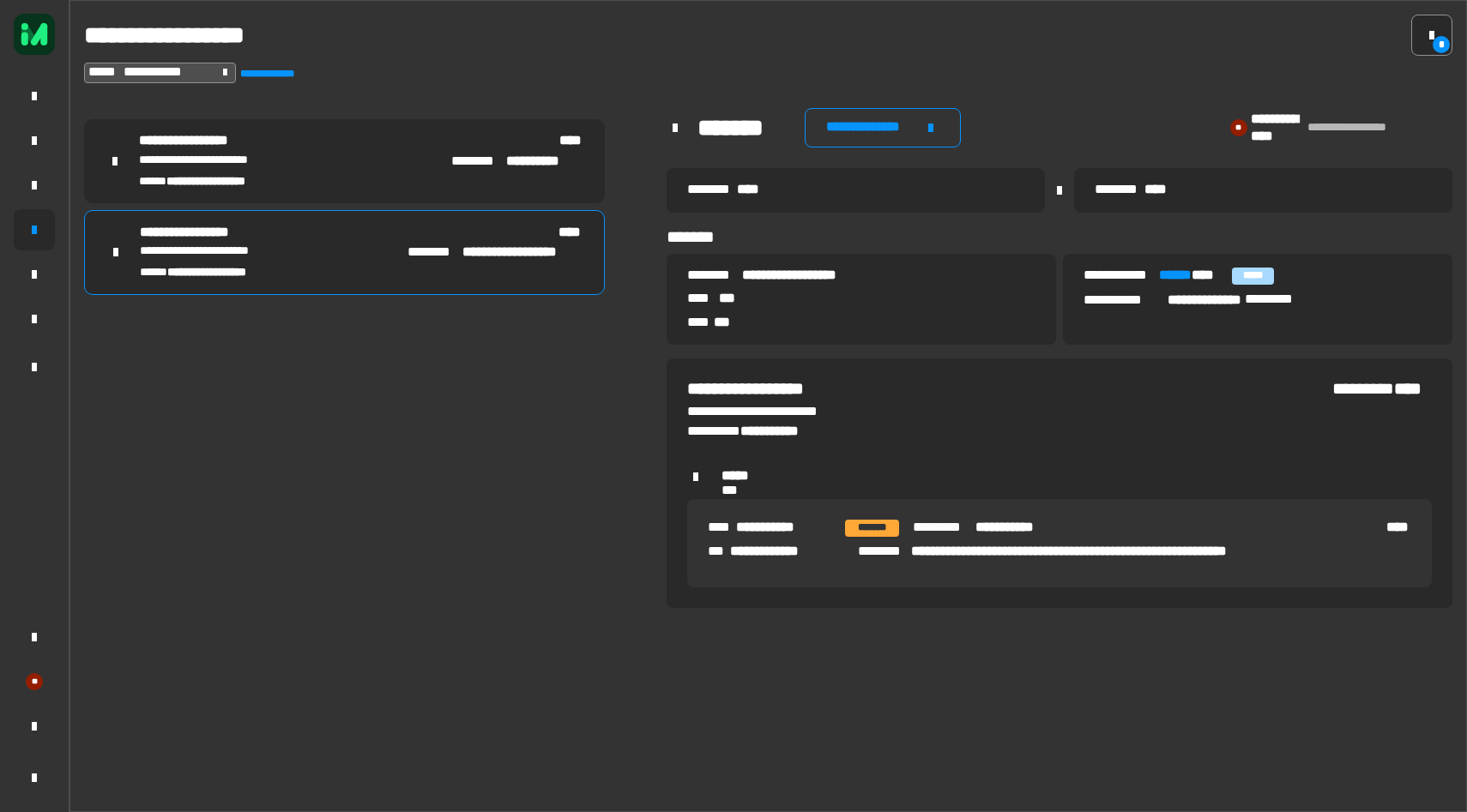 click on "**********" at bounding box center [344, 161] 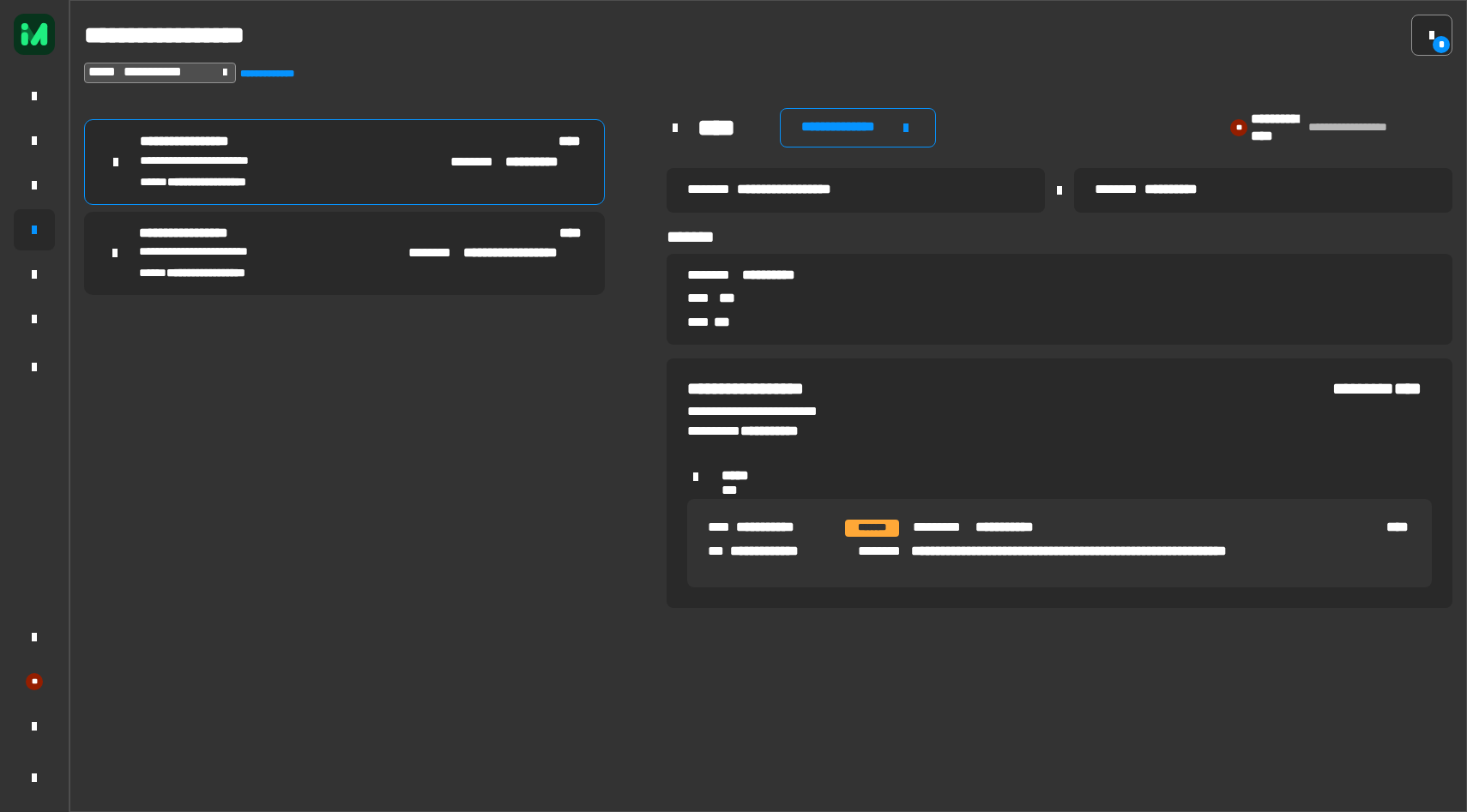 click on "**********" at bounding box center (344, 254) 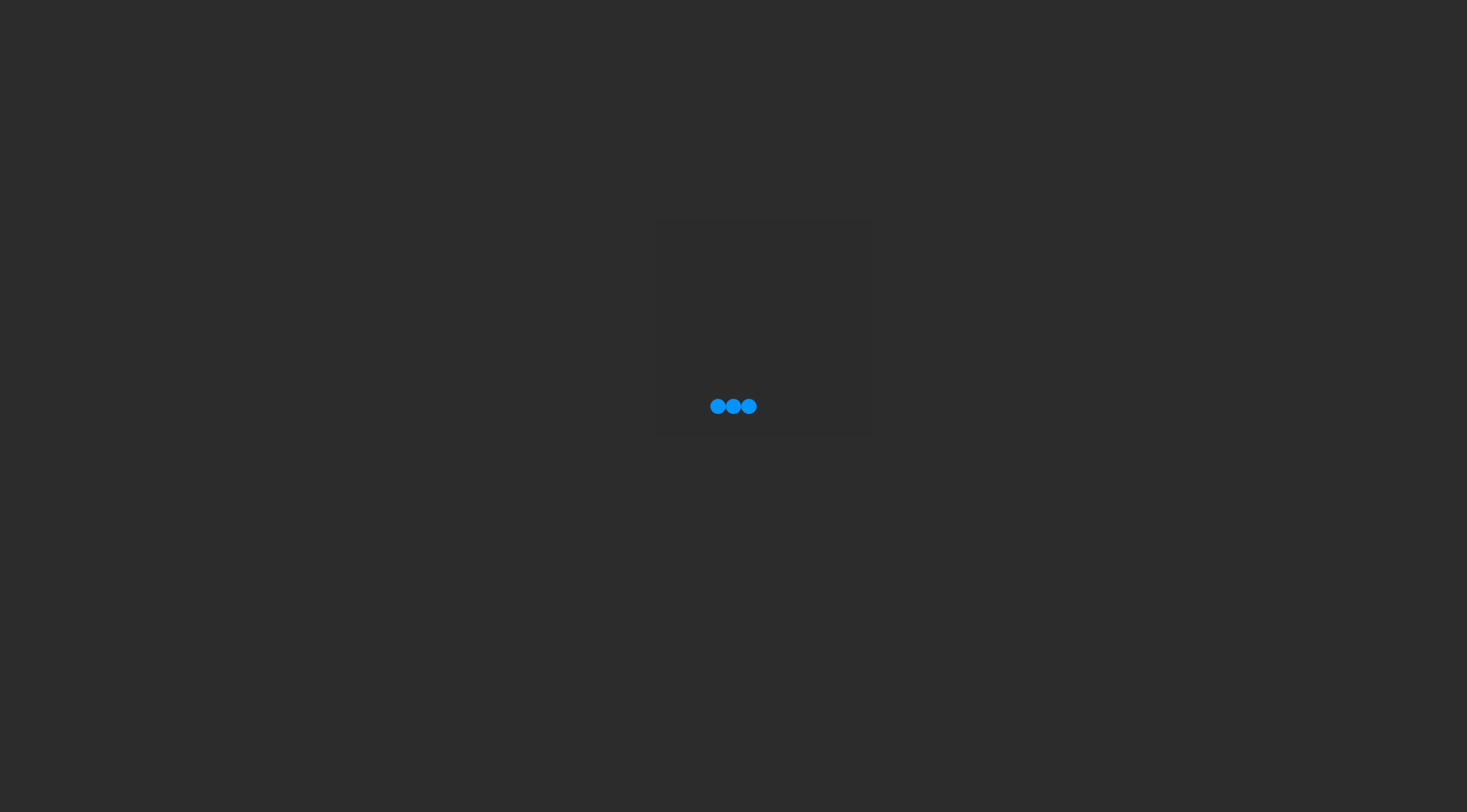 scroll, scrollTop: 0, scrollLeft: 0, axis: both 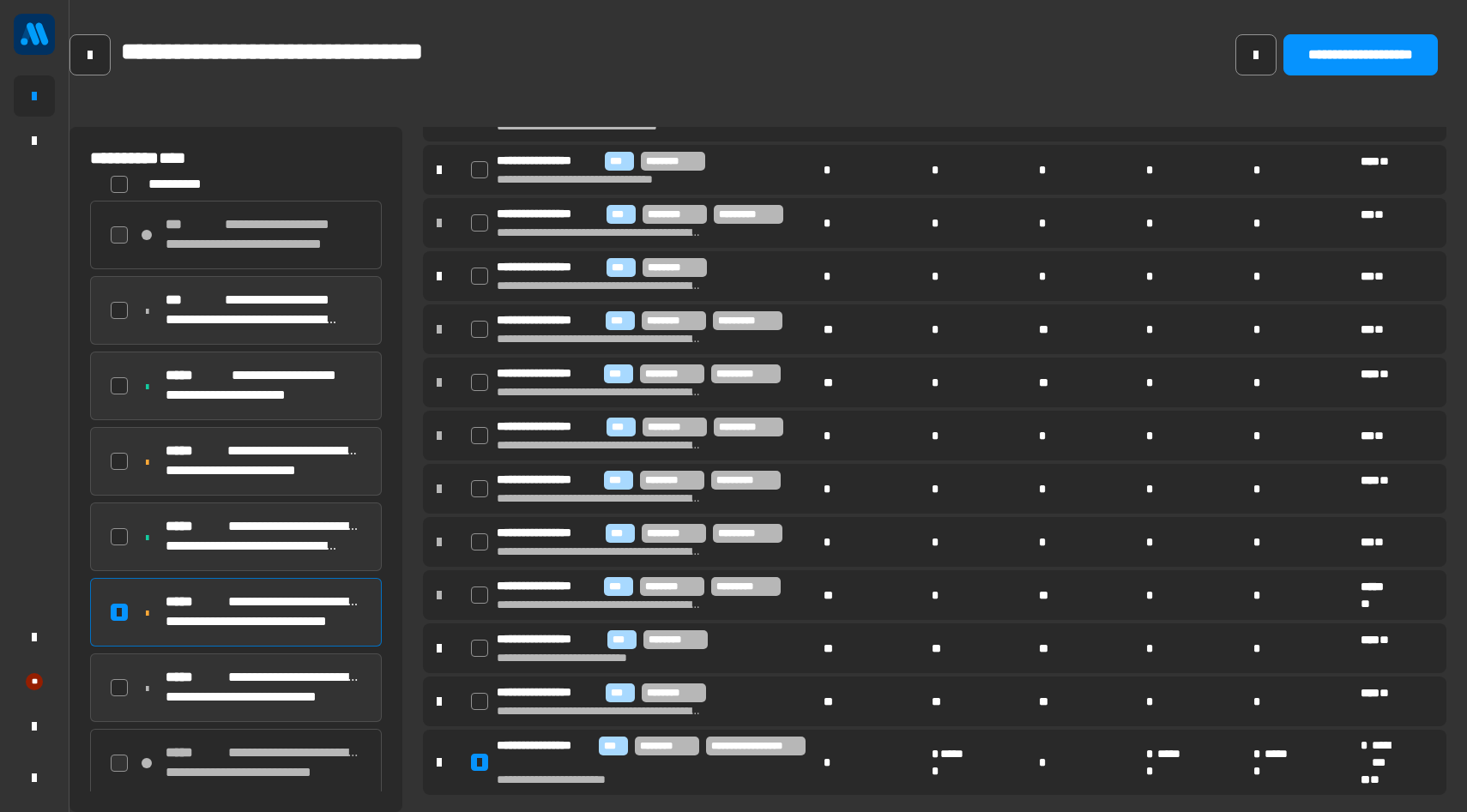 click 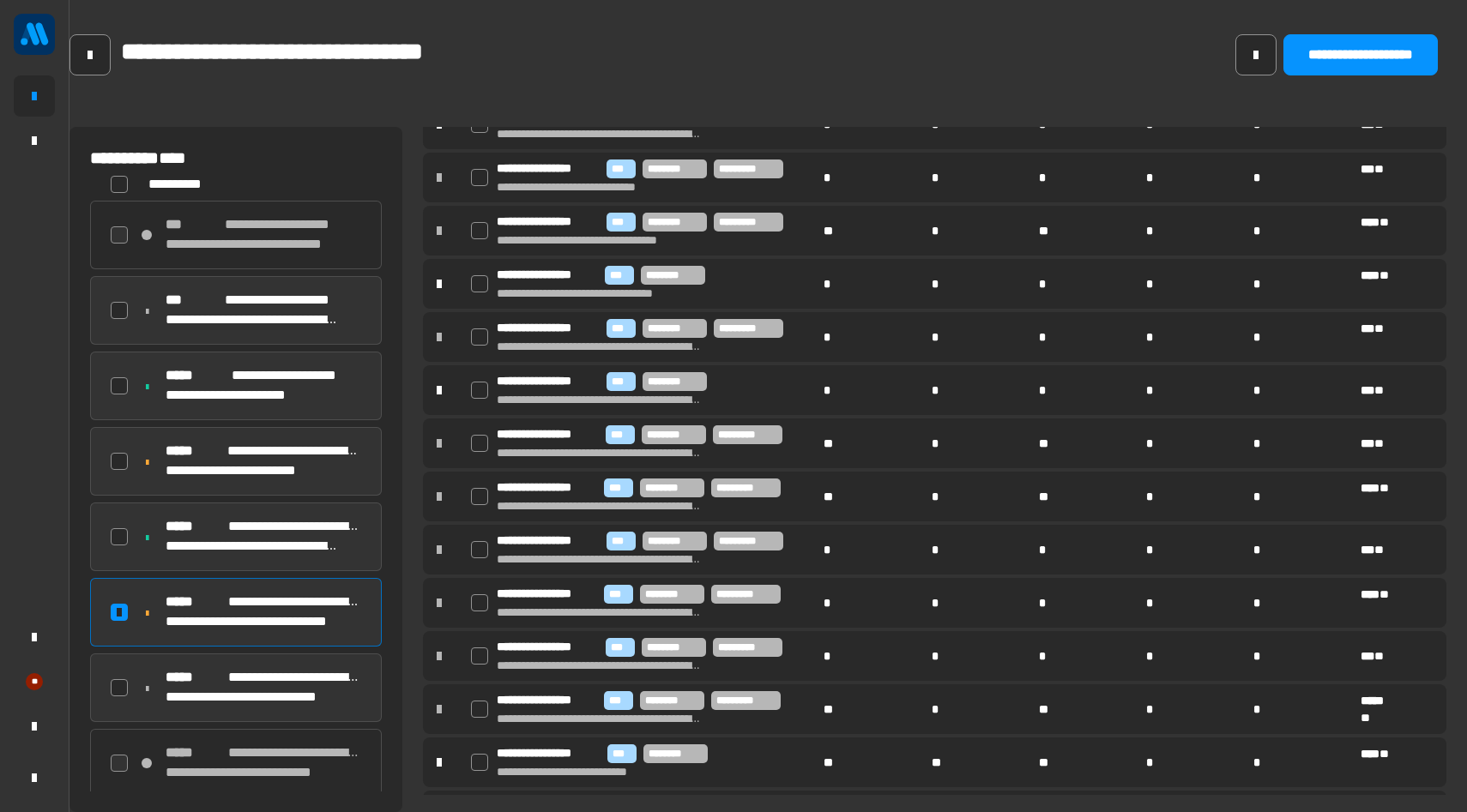 scroll, scrollTop: 489, scrollLeft: 0, axis: vertical 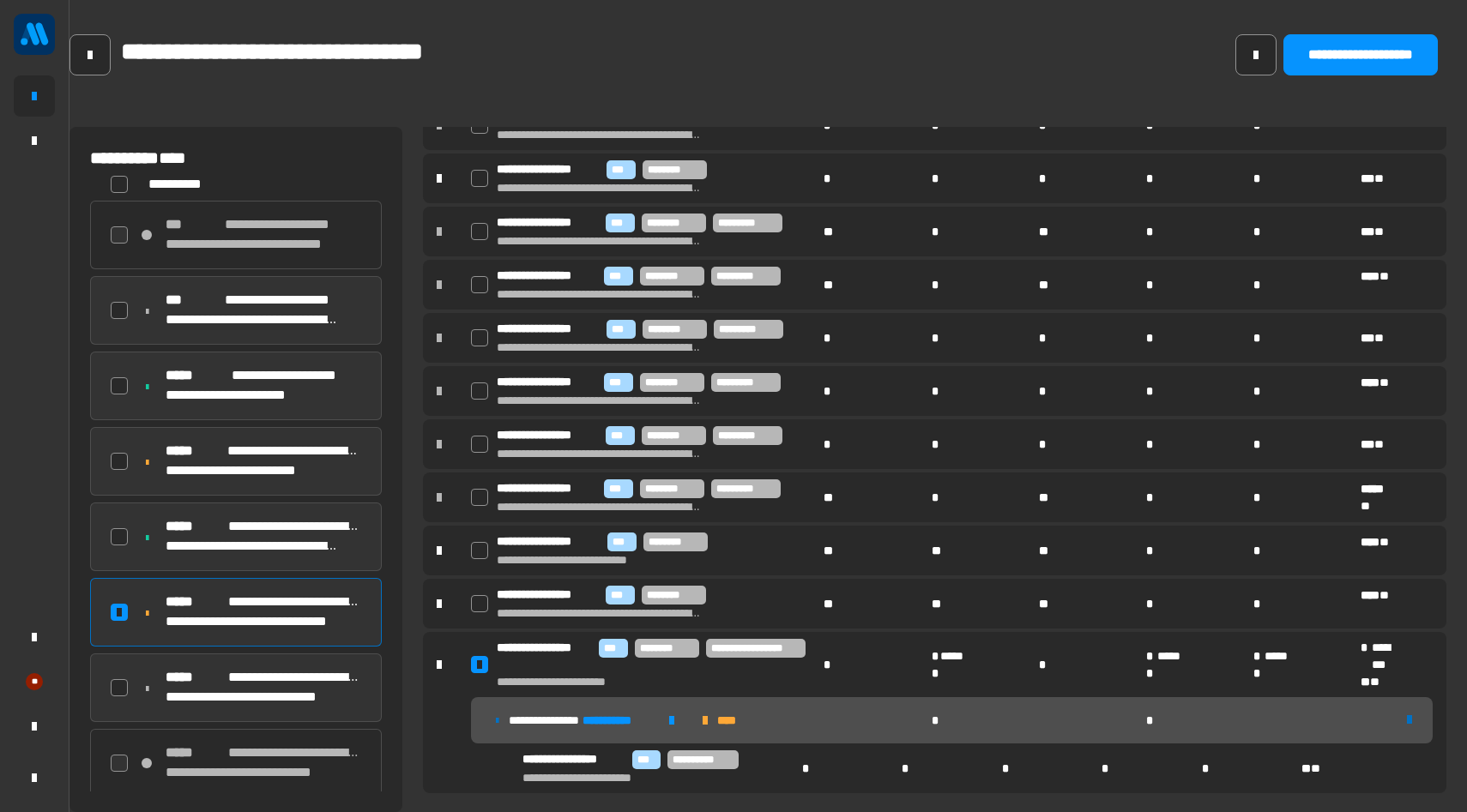 click 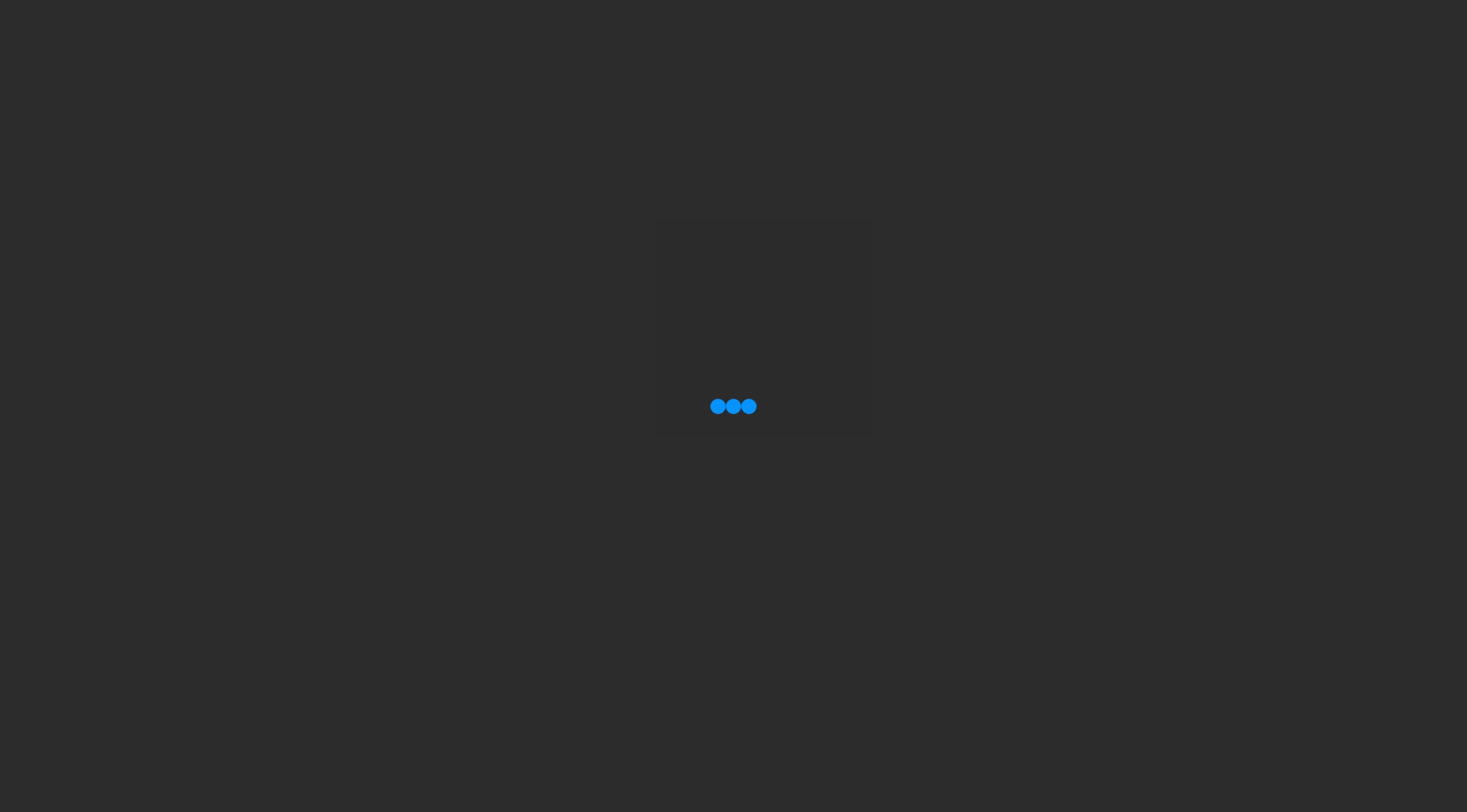 scroll, scrollTop: 0, scrollLeft: 0, axis: both 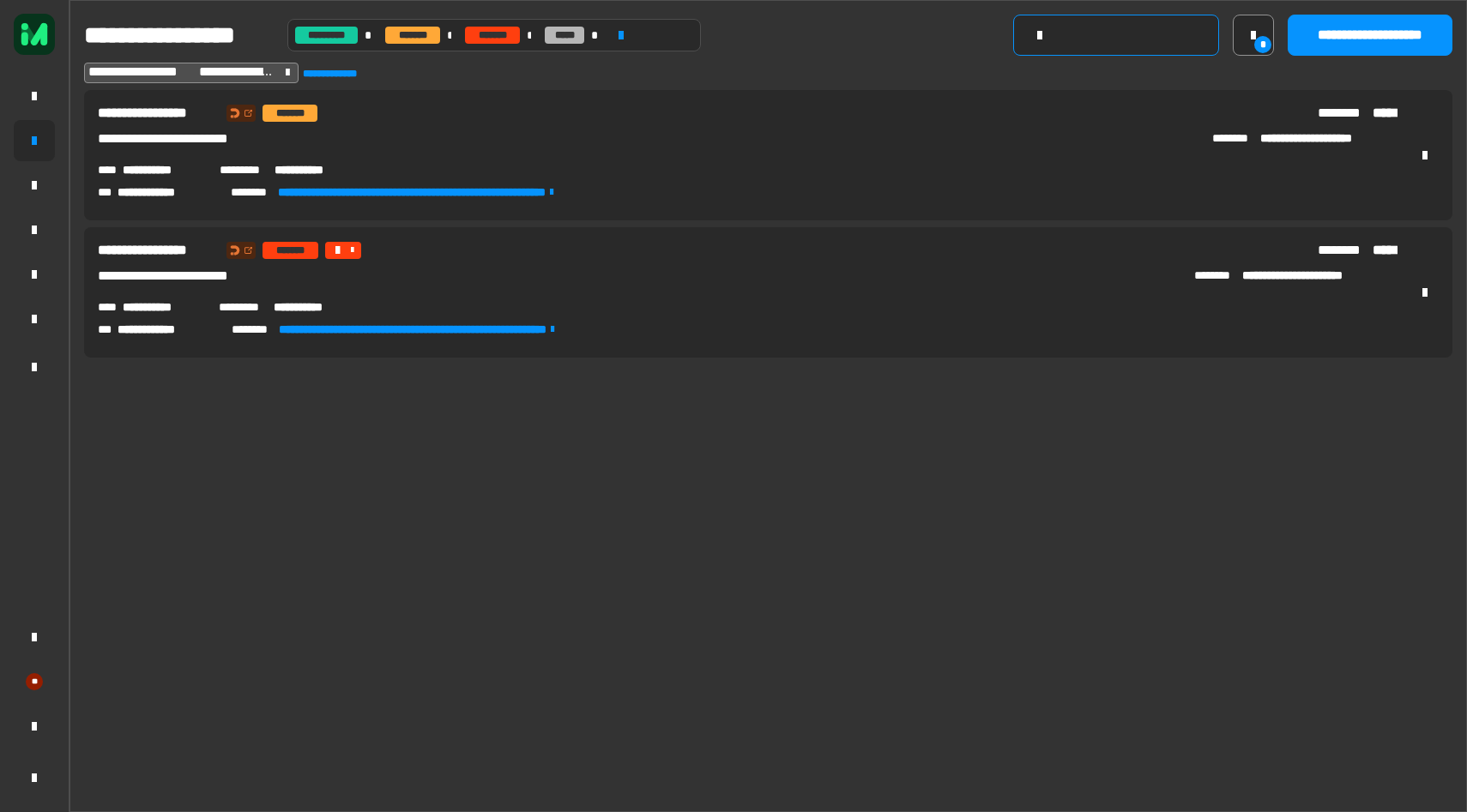 click 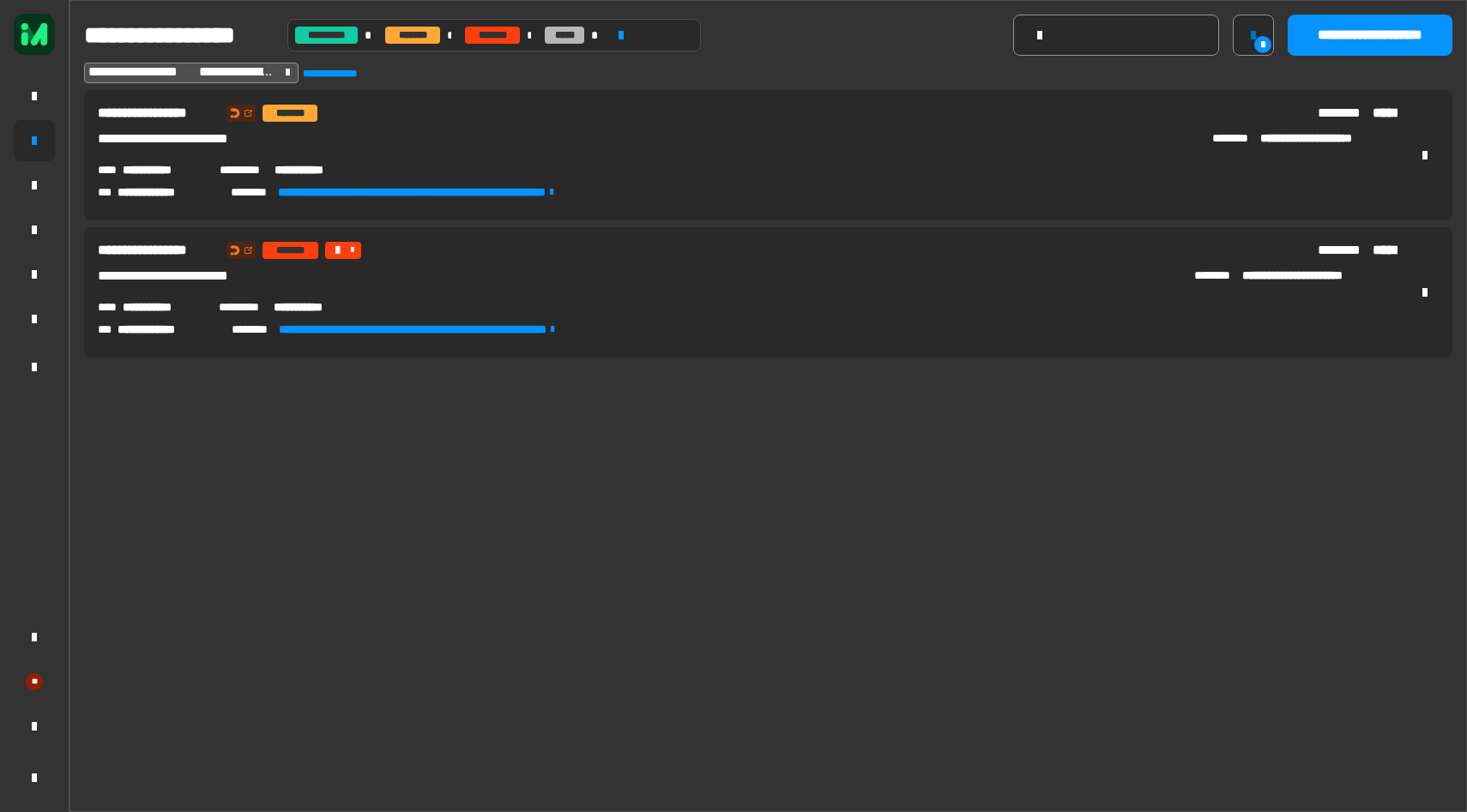 click 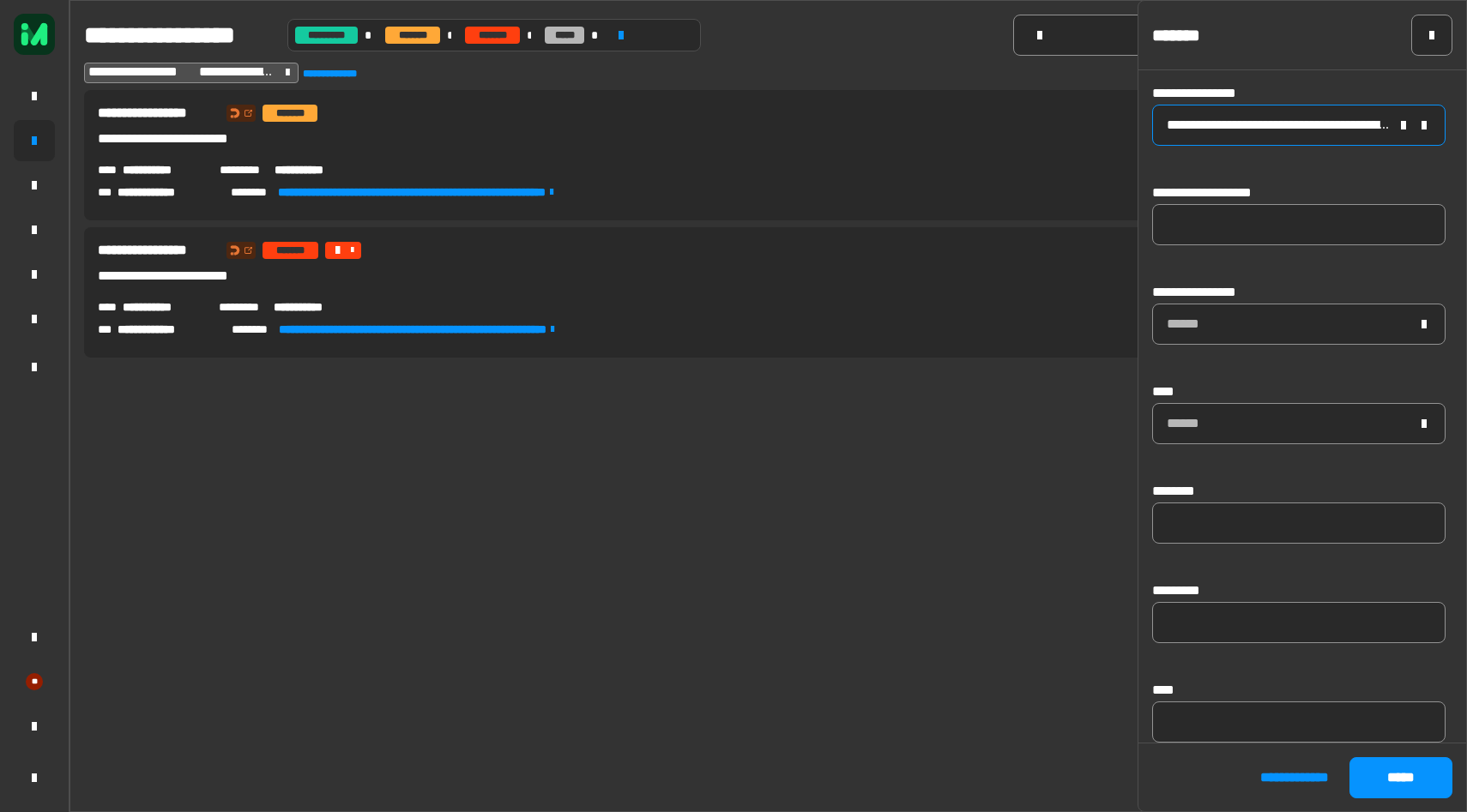 click 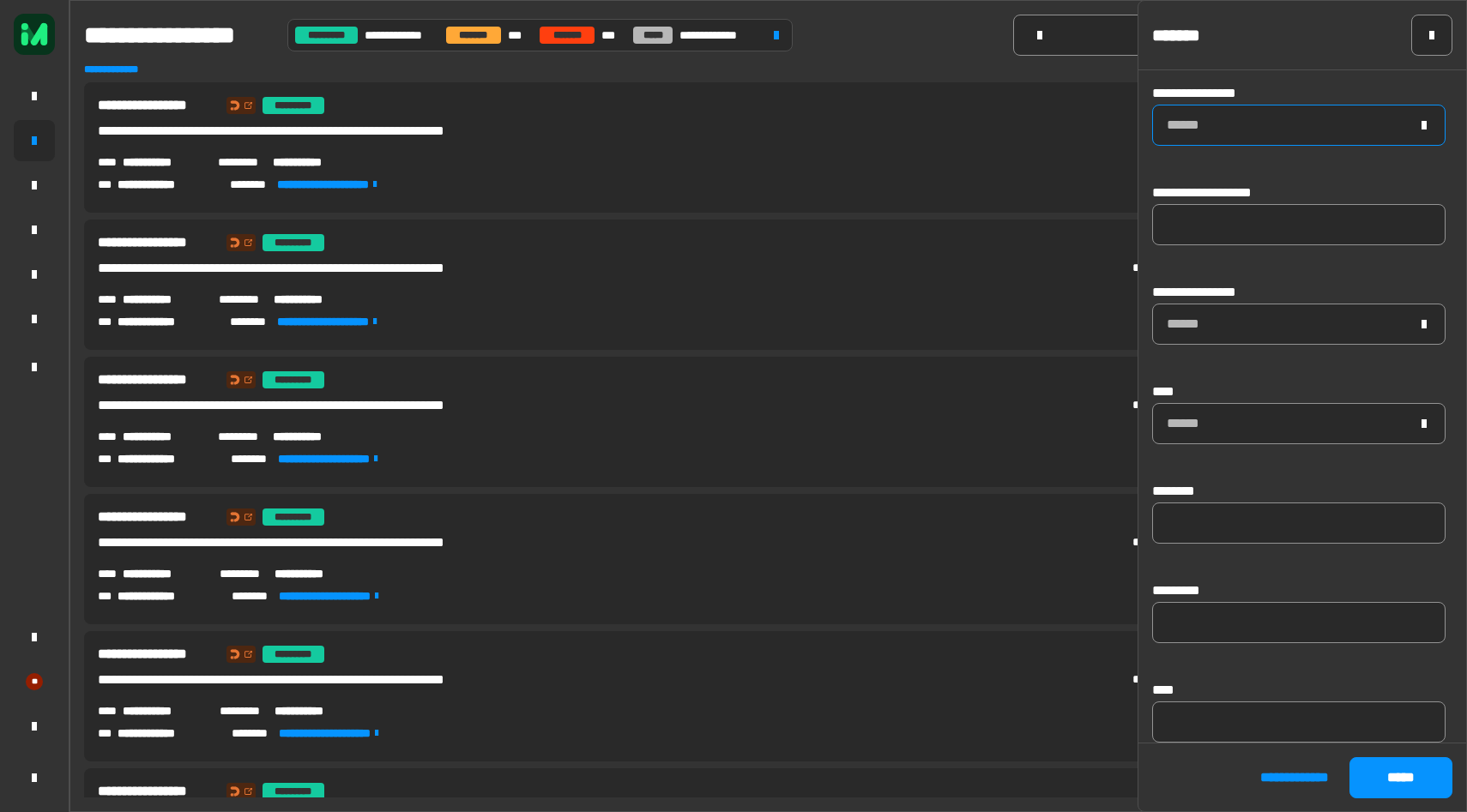 click on "******" 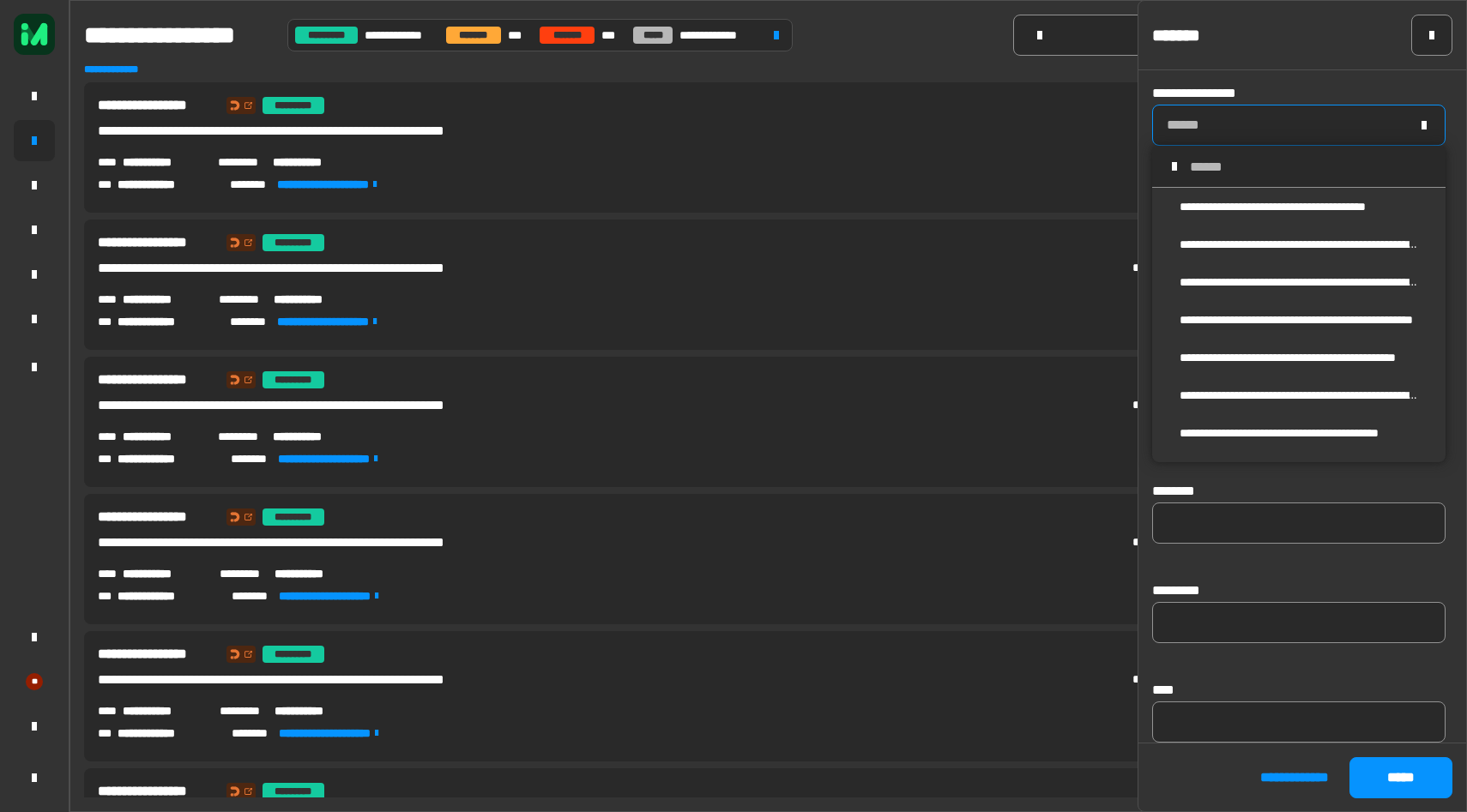 scroll, scrollTop: 14, scrollLeft: 0, axis: vertical 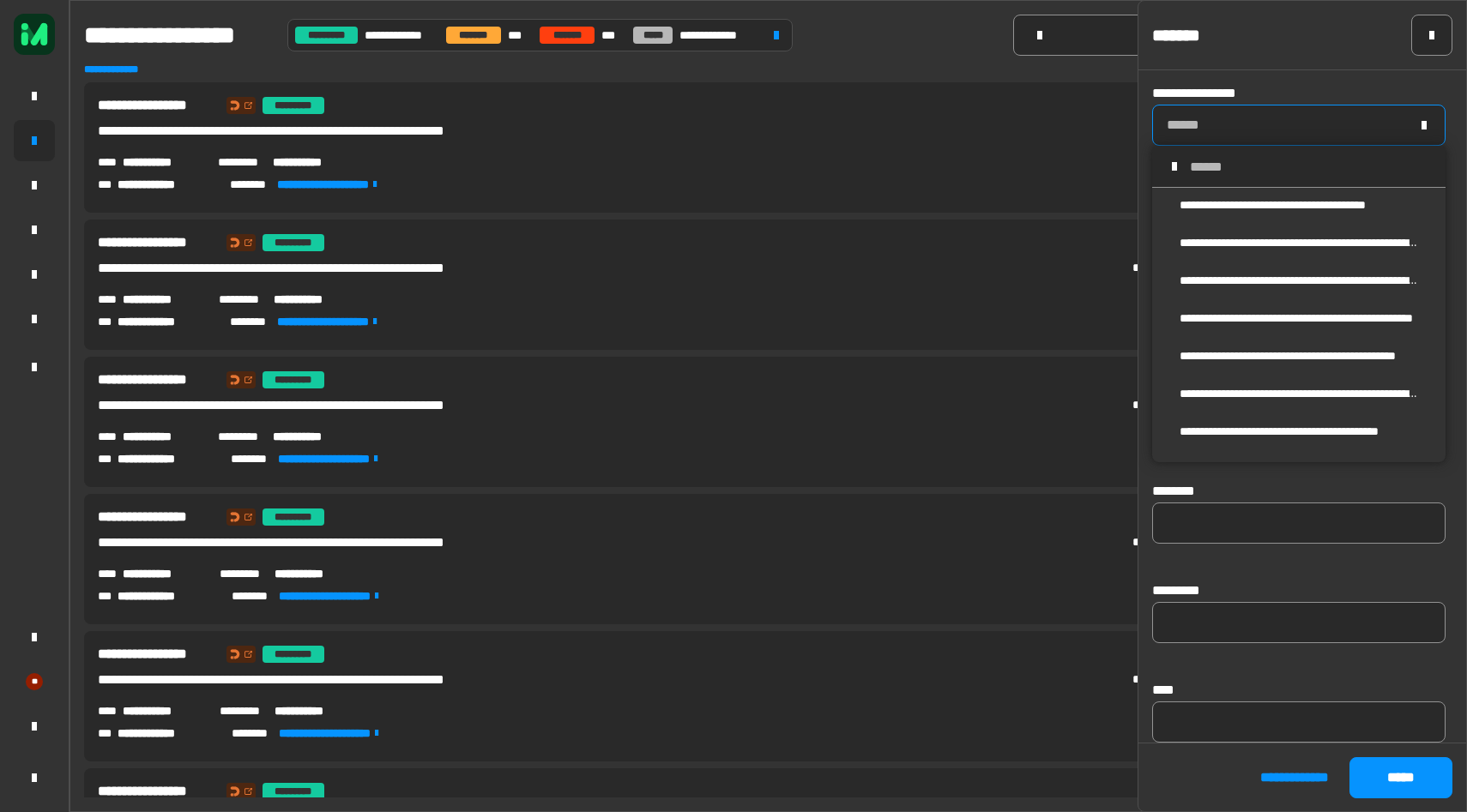 click on "******" 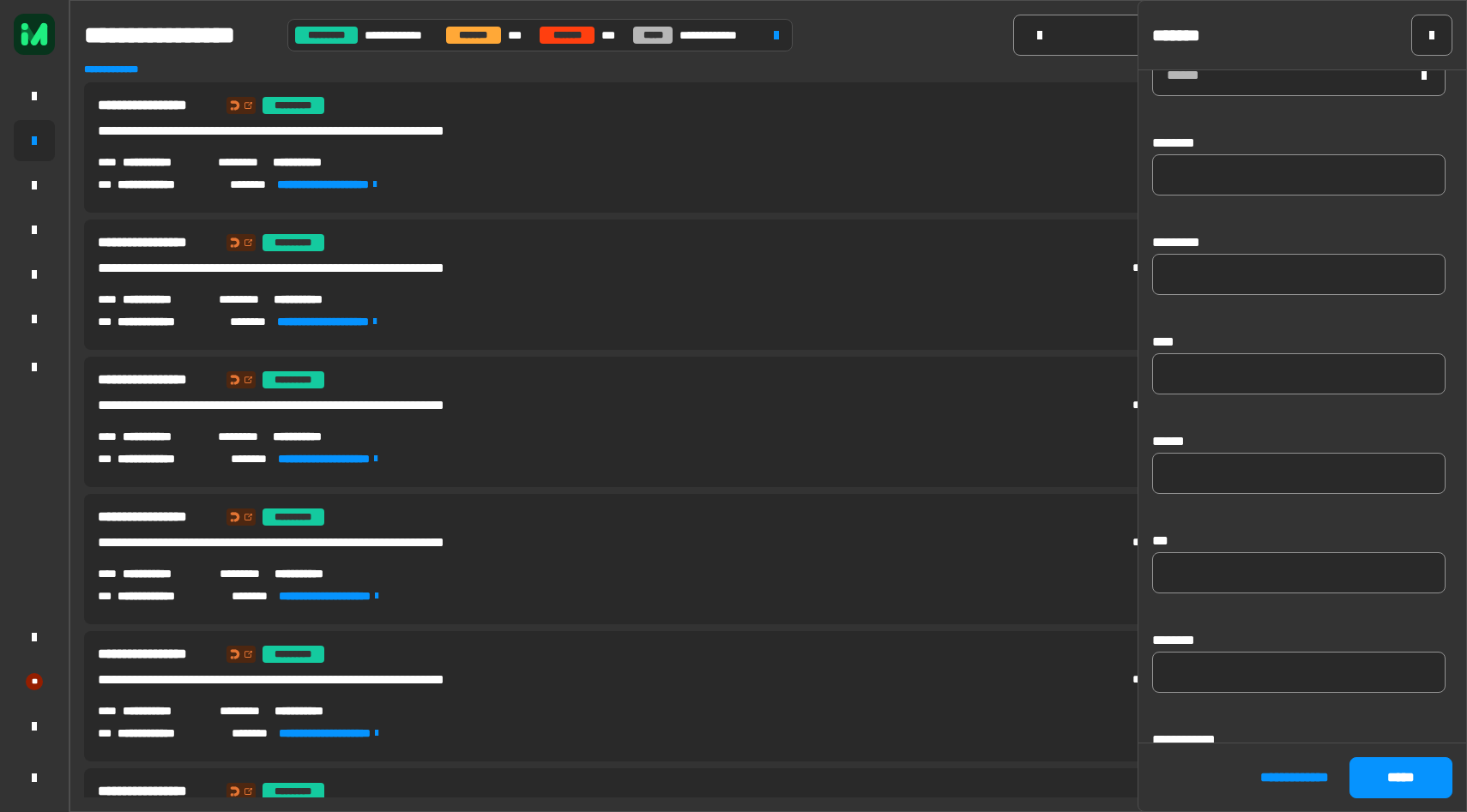 scroll, scrollTop: 349, scrollLeft: 0, axis: vertical 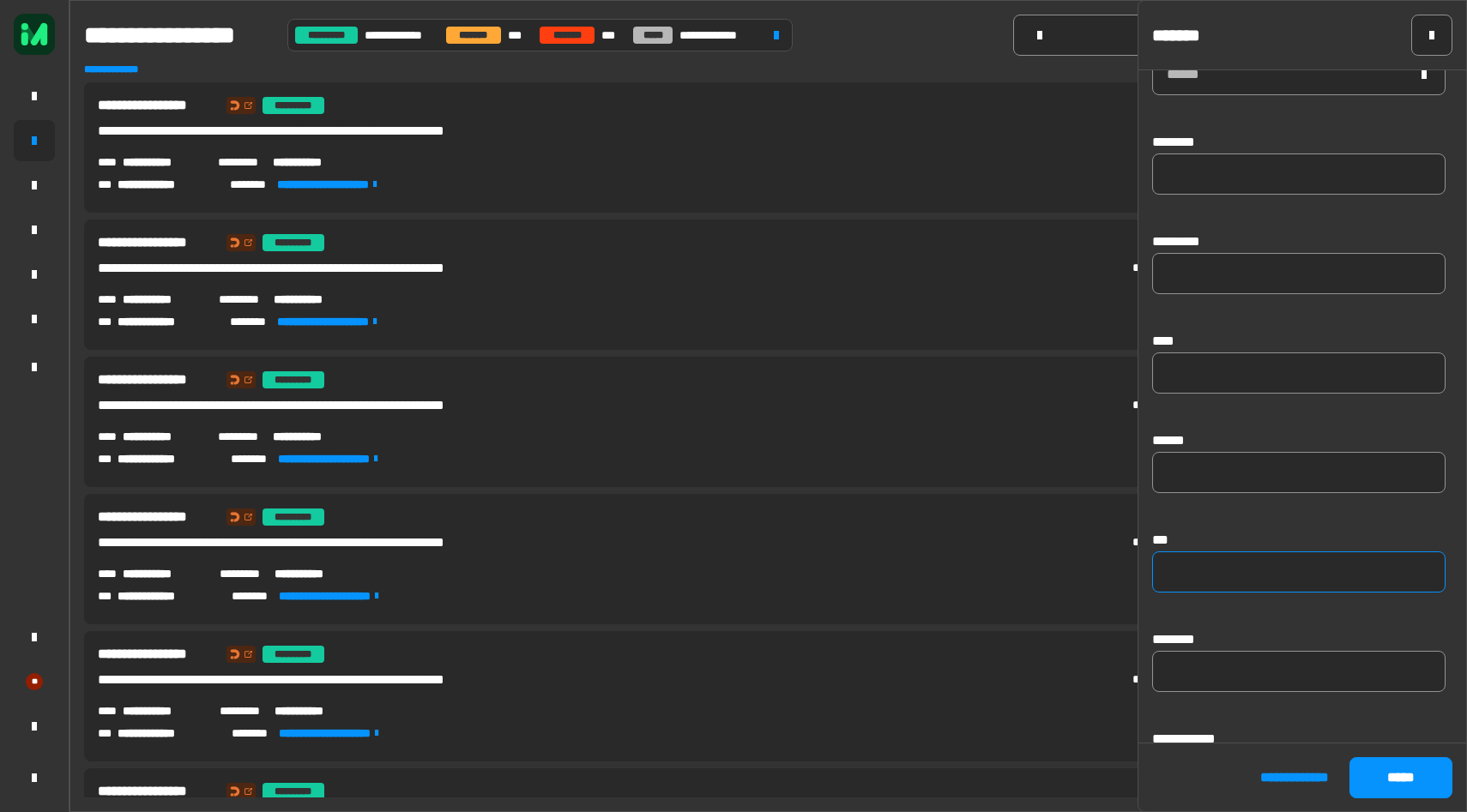 click 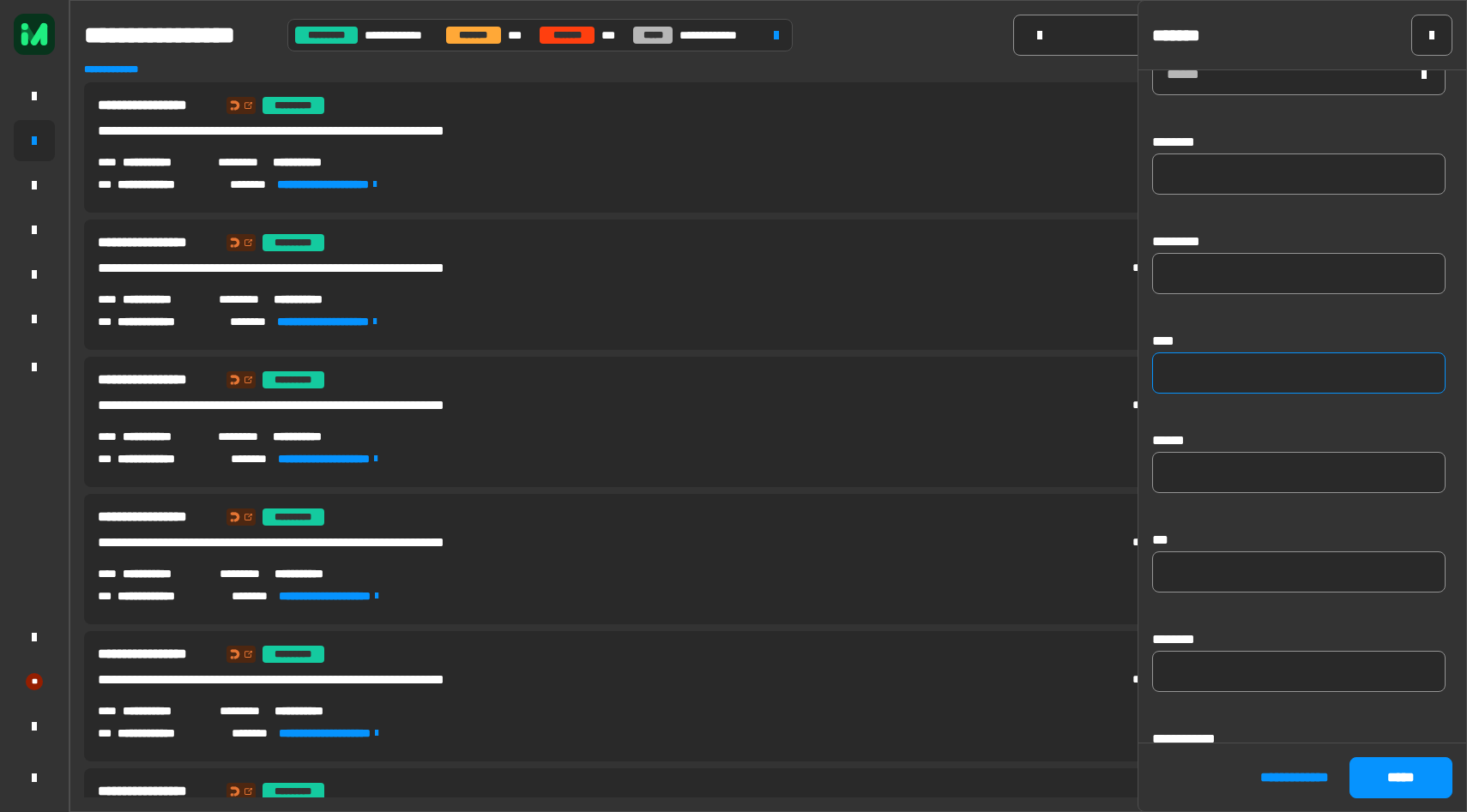 click 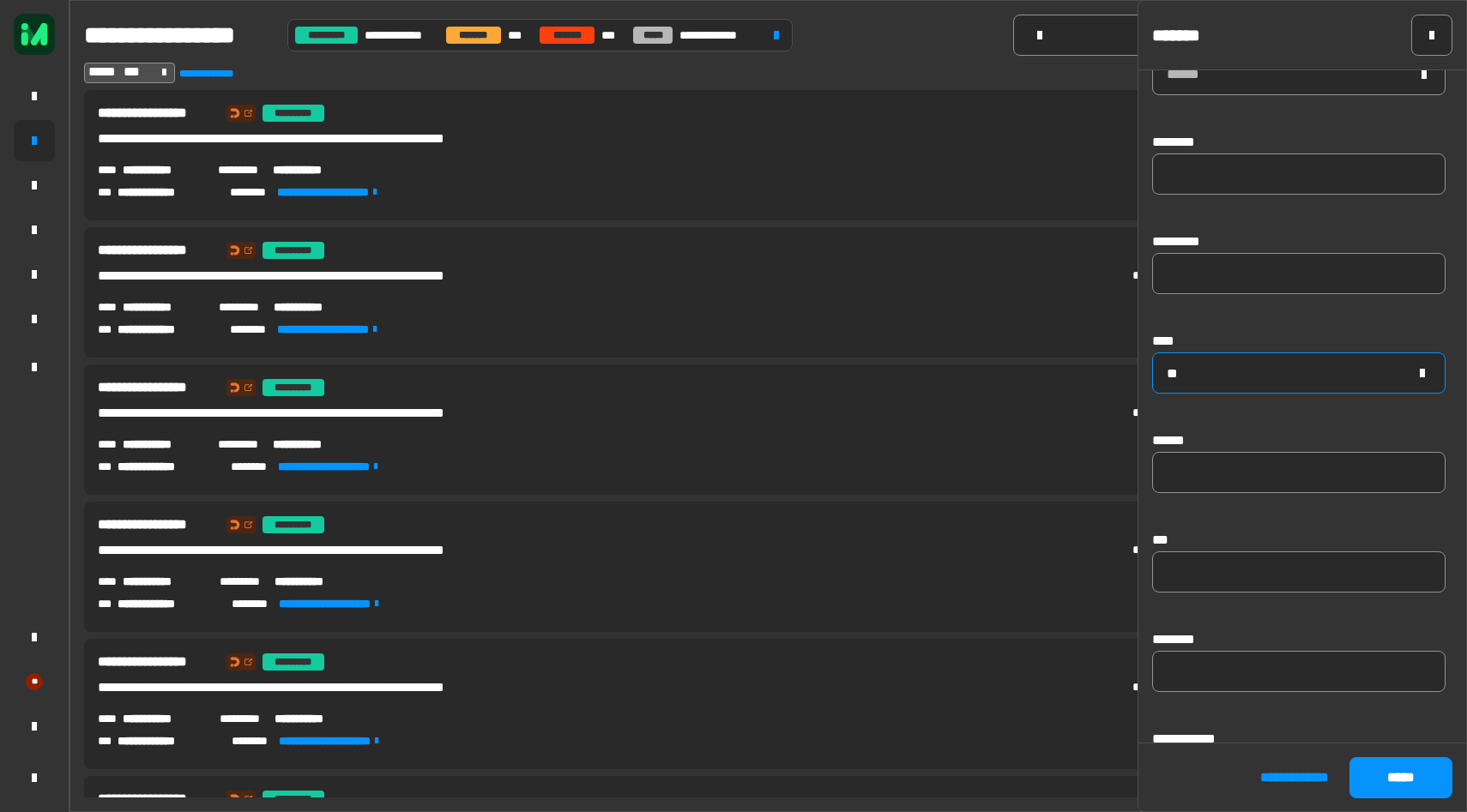 type on "*" 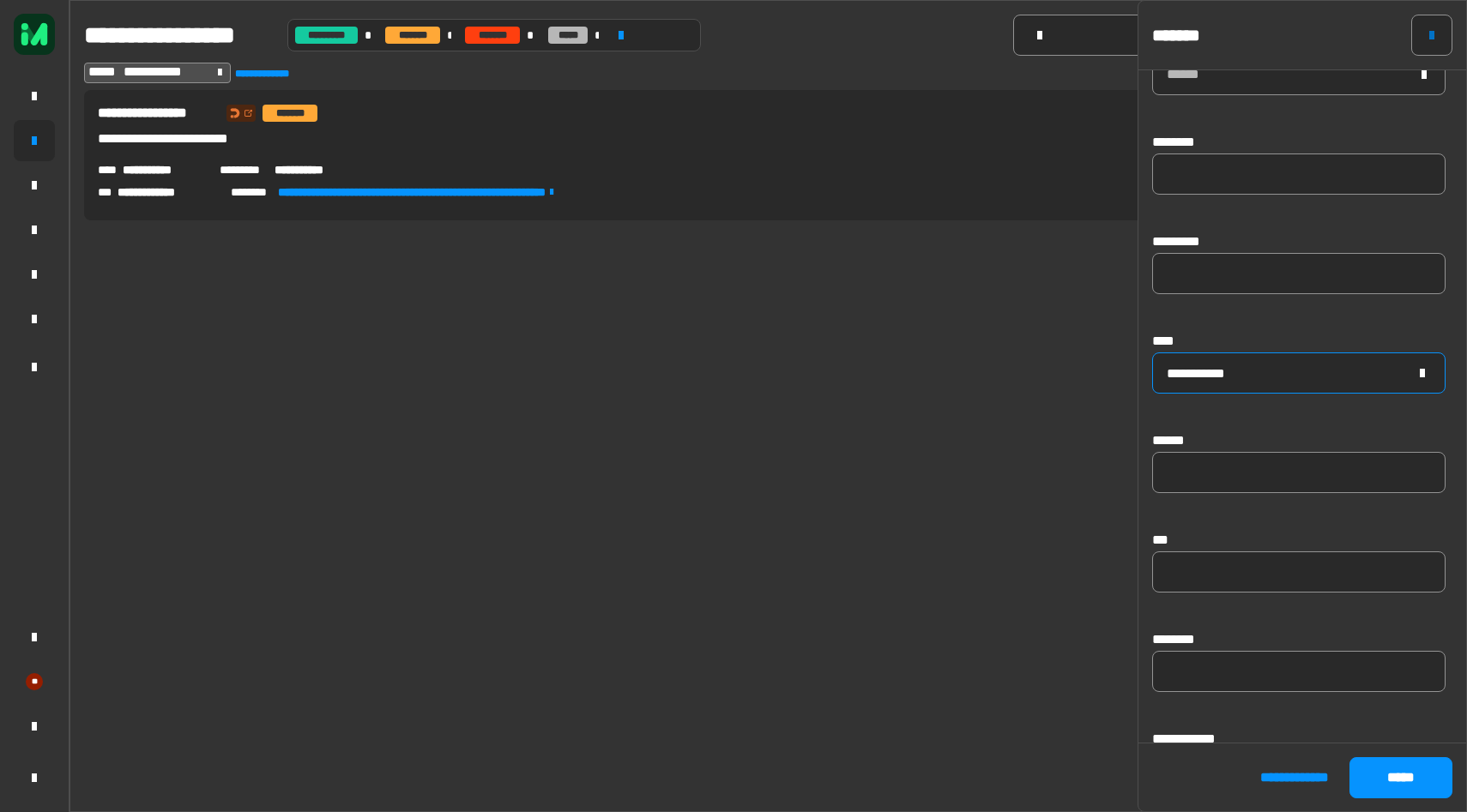 type on "**********" 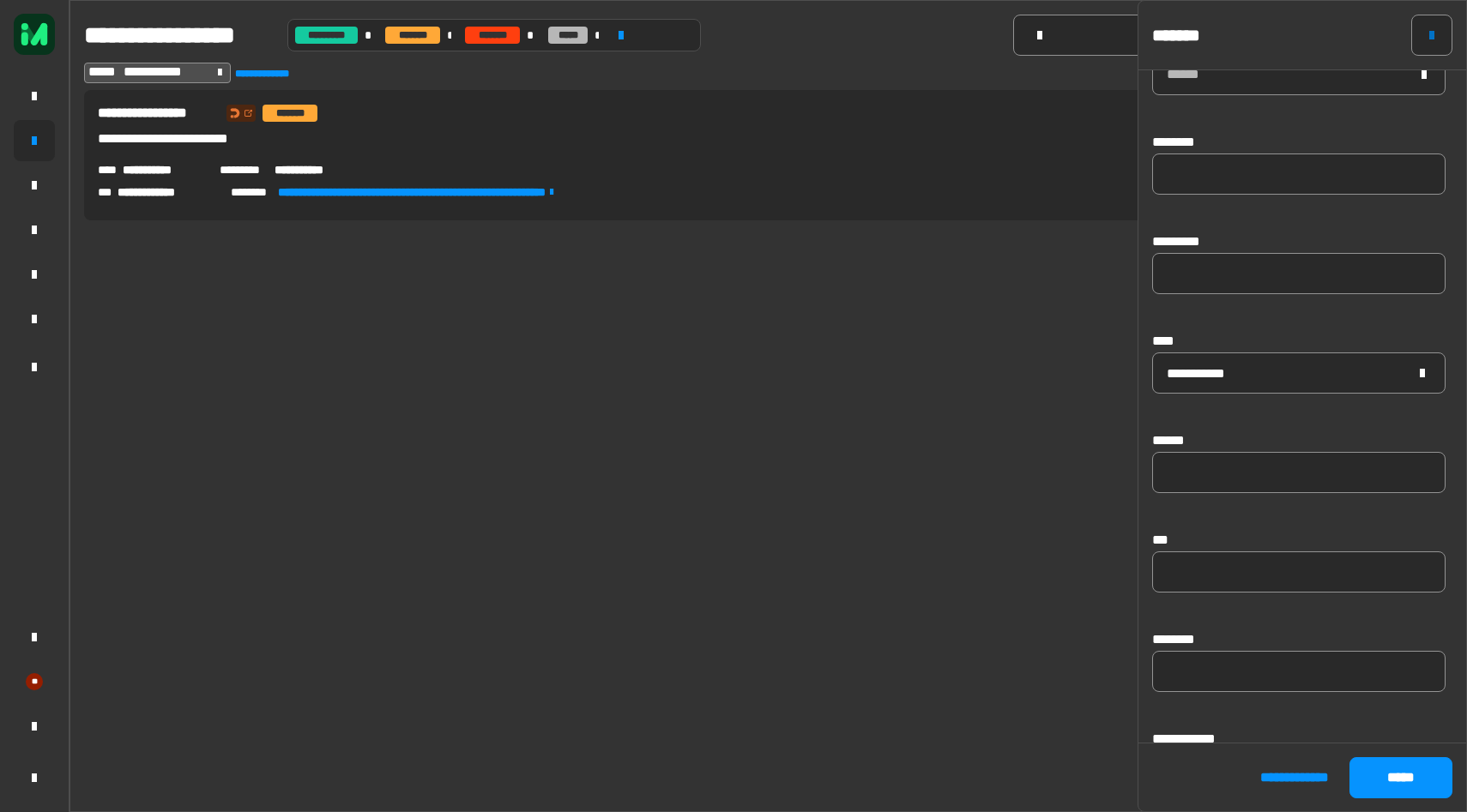 click 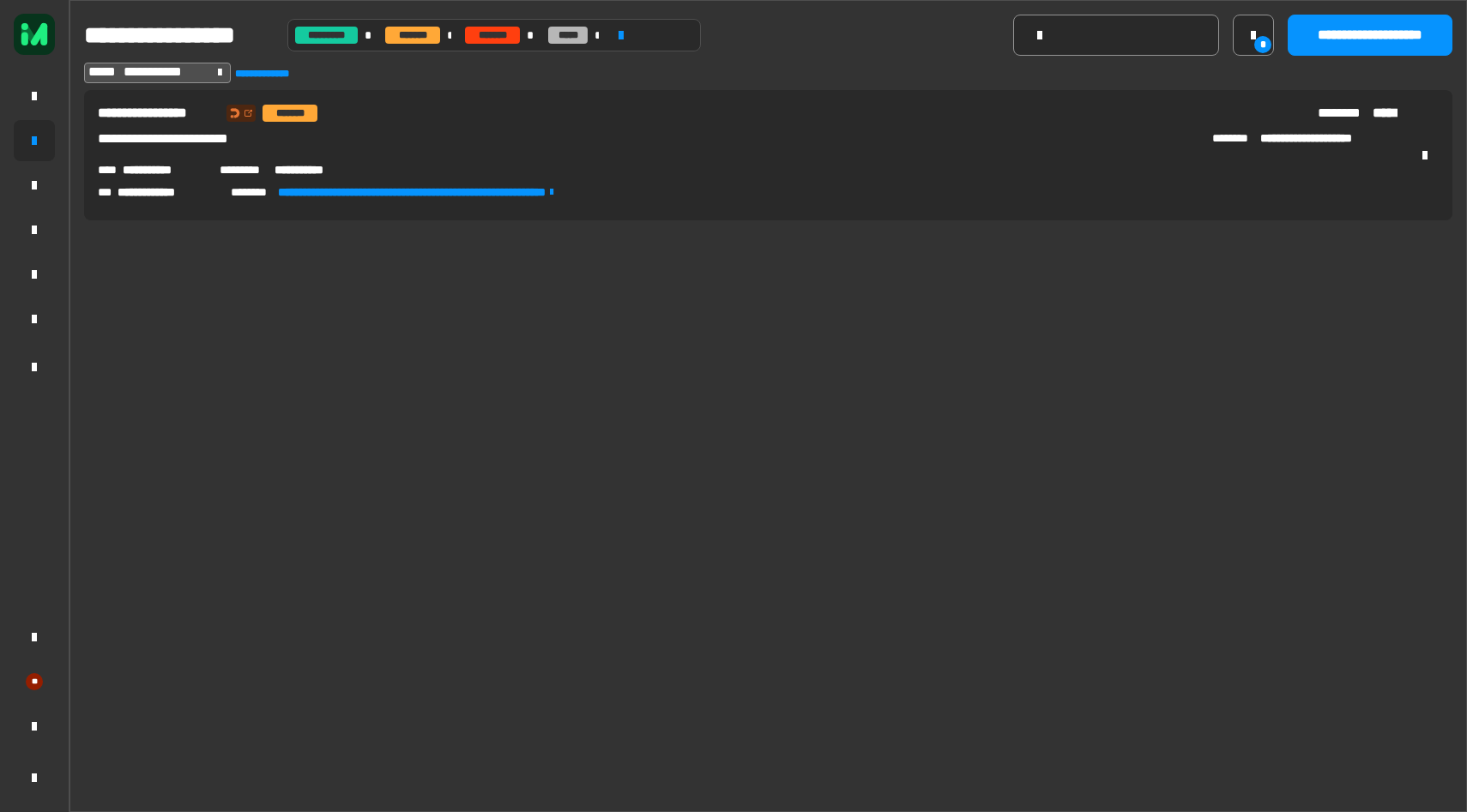 click 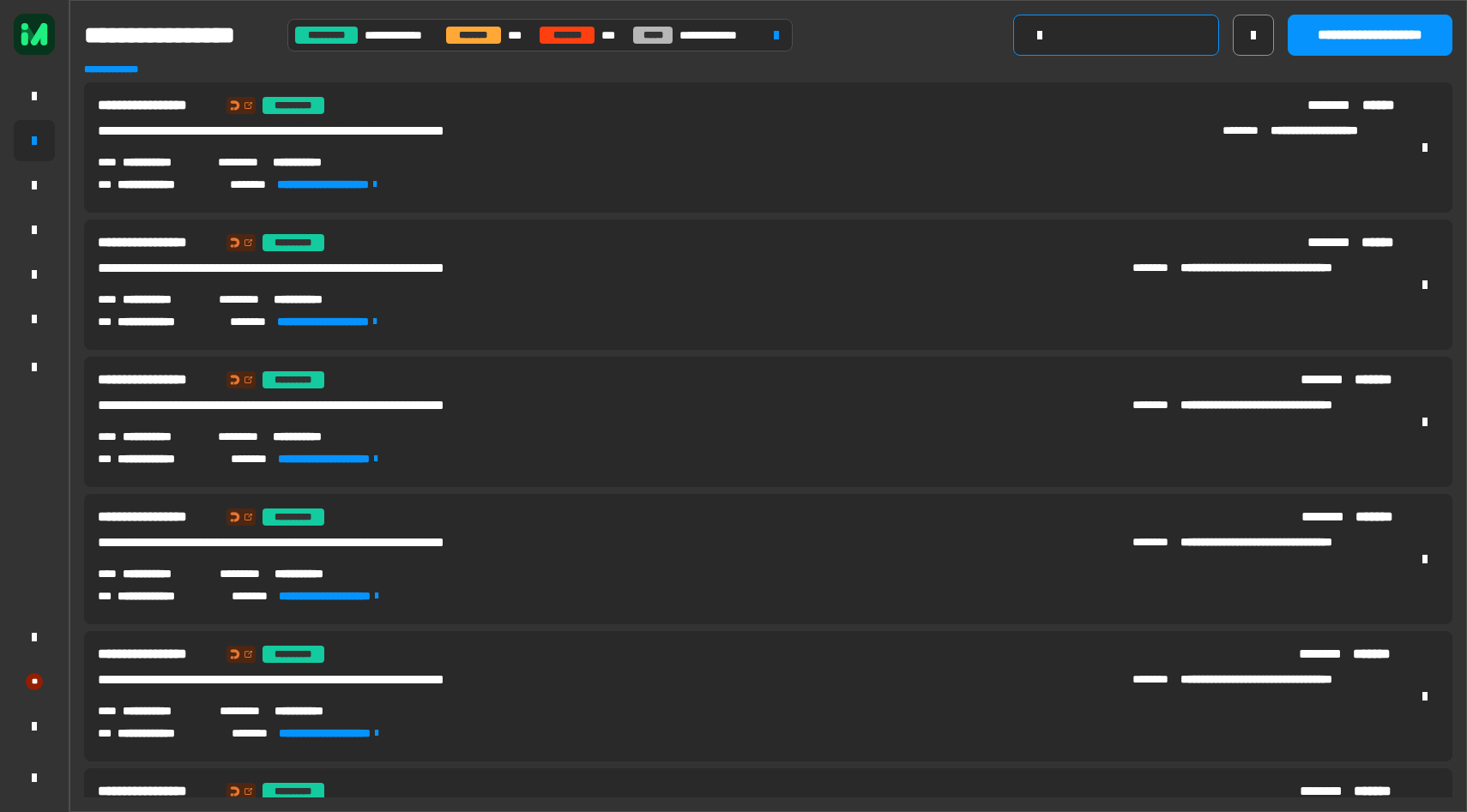 click 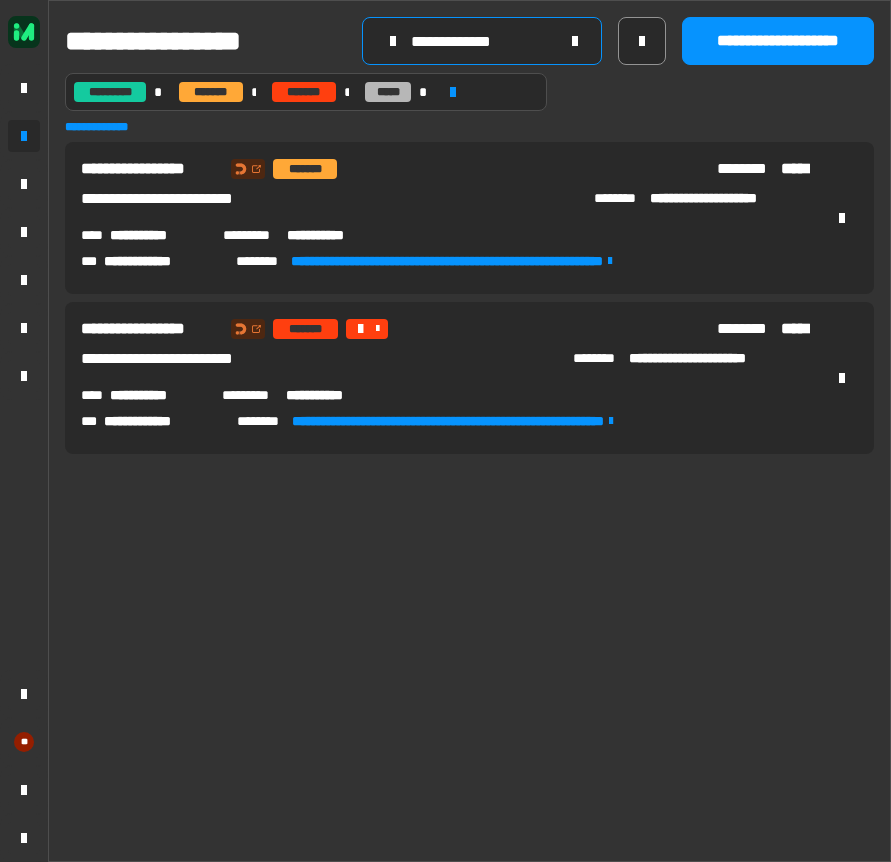 type on "**********" 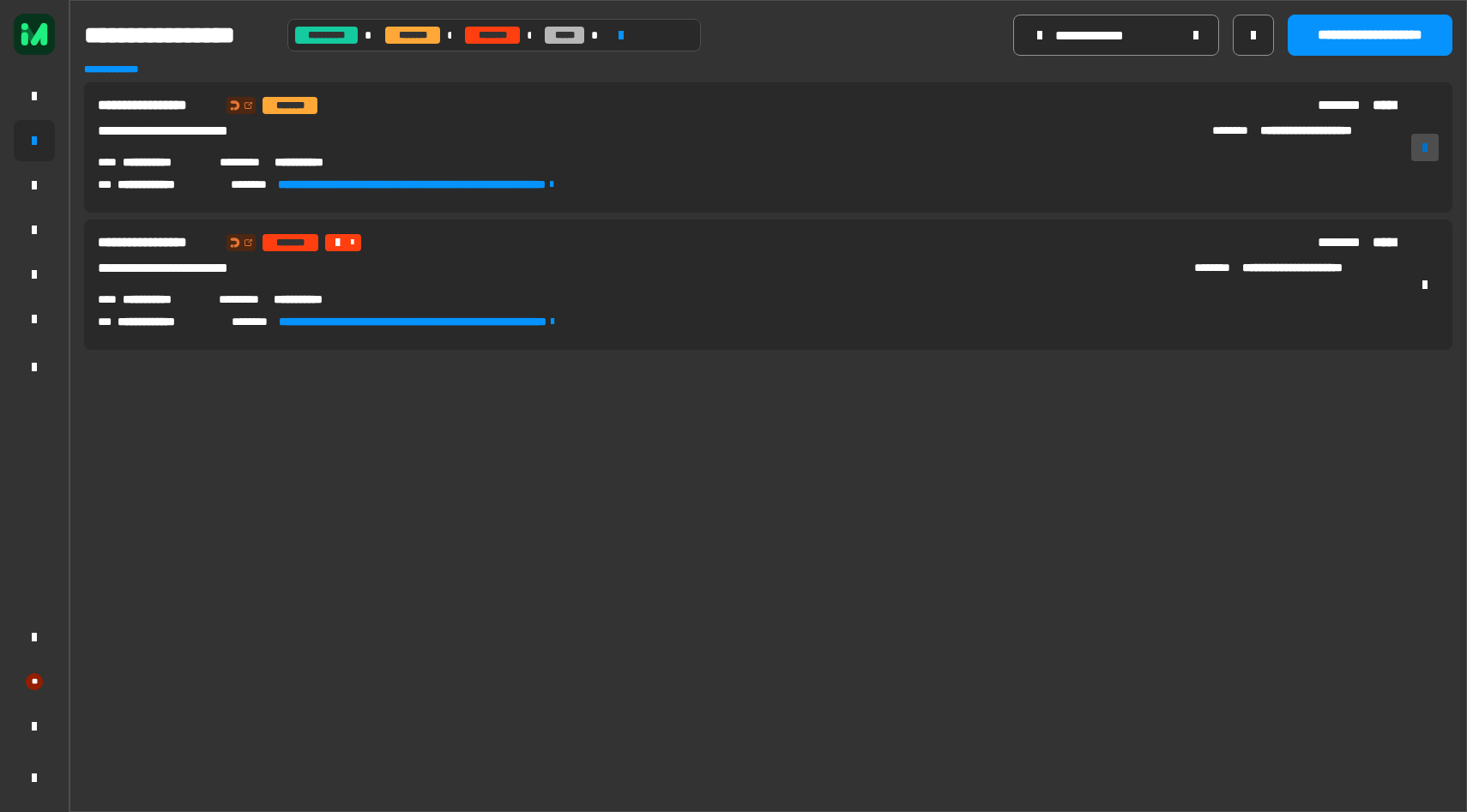 click at bounding box center [1425, 147] 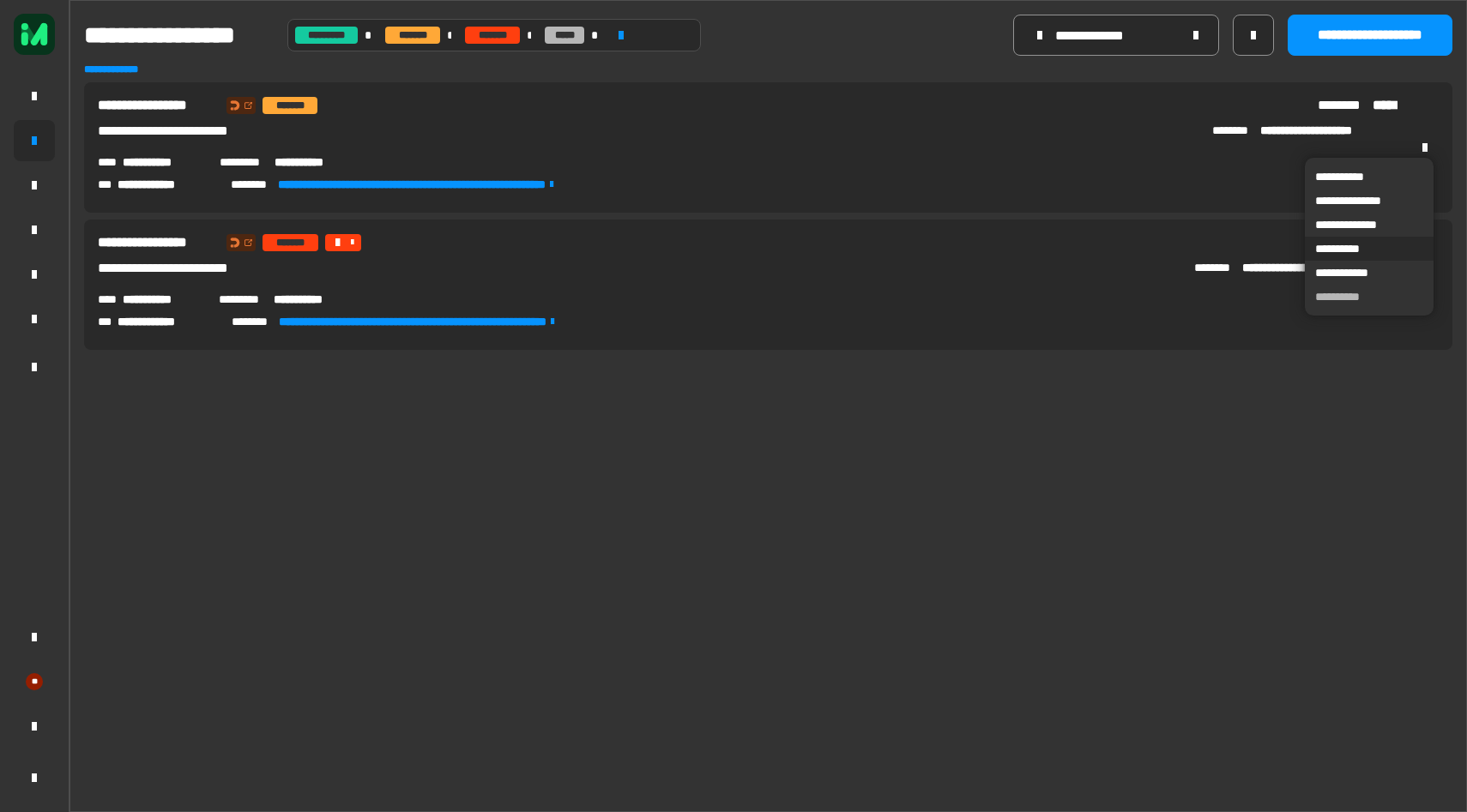 click on "**********" at bounding box center [1369, 249] 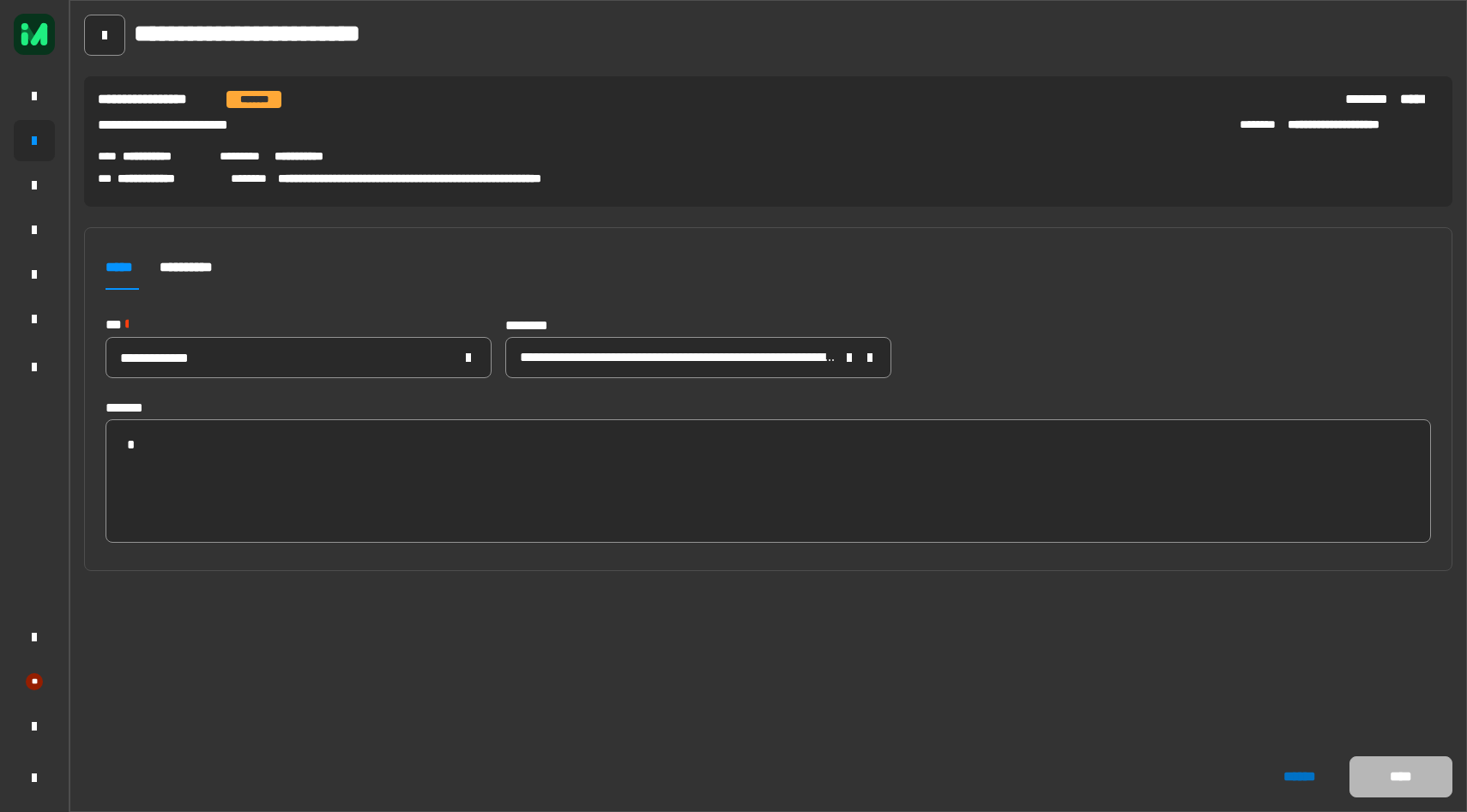 click on "******" 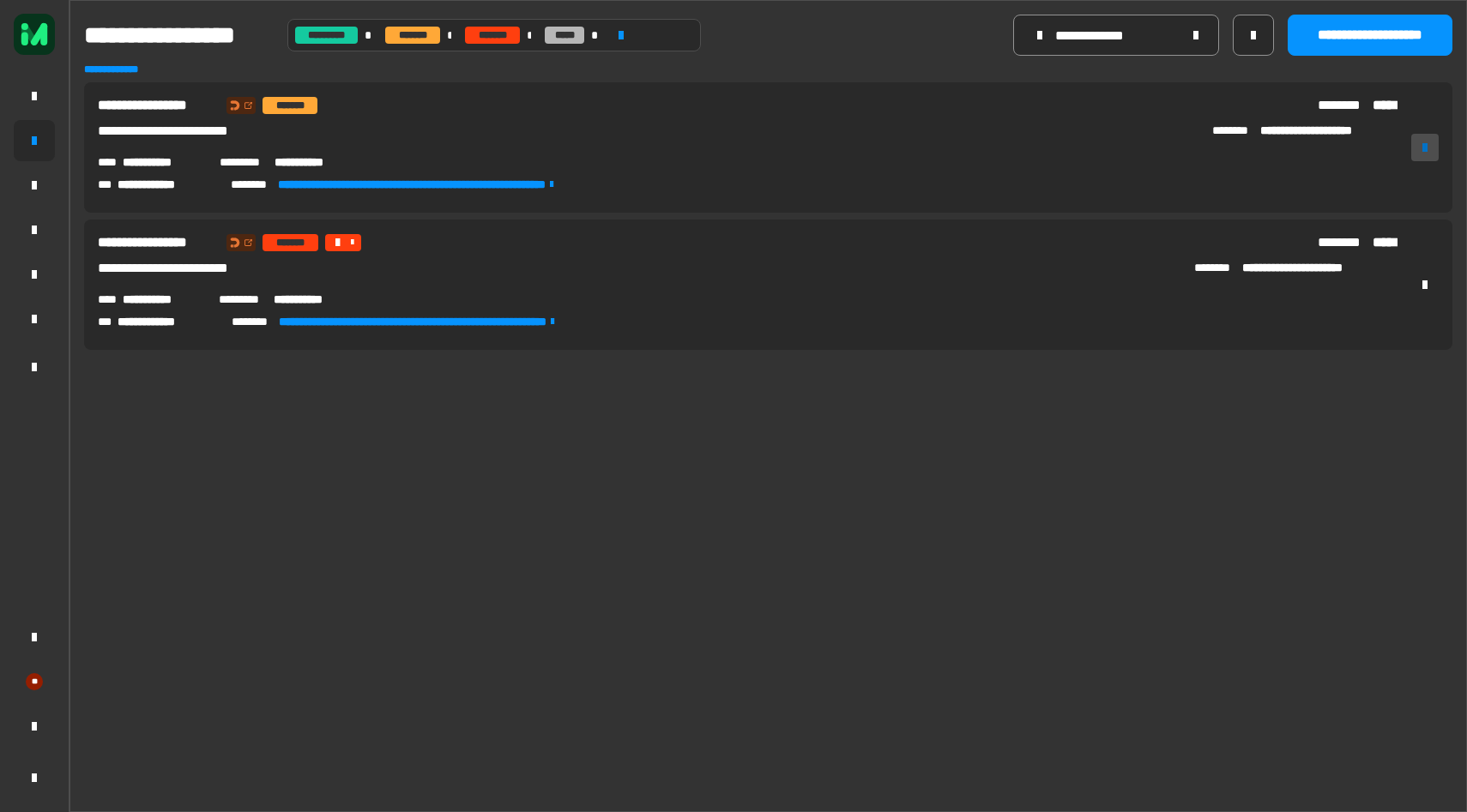 click at bounding box center [1425, 147] 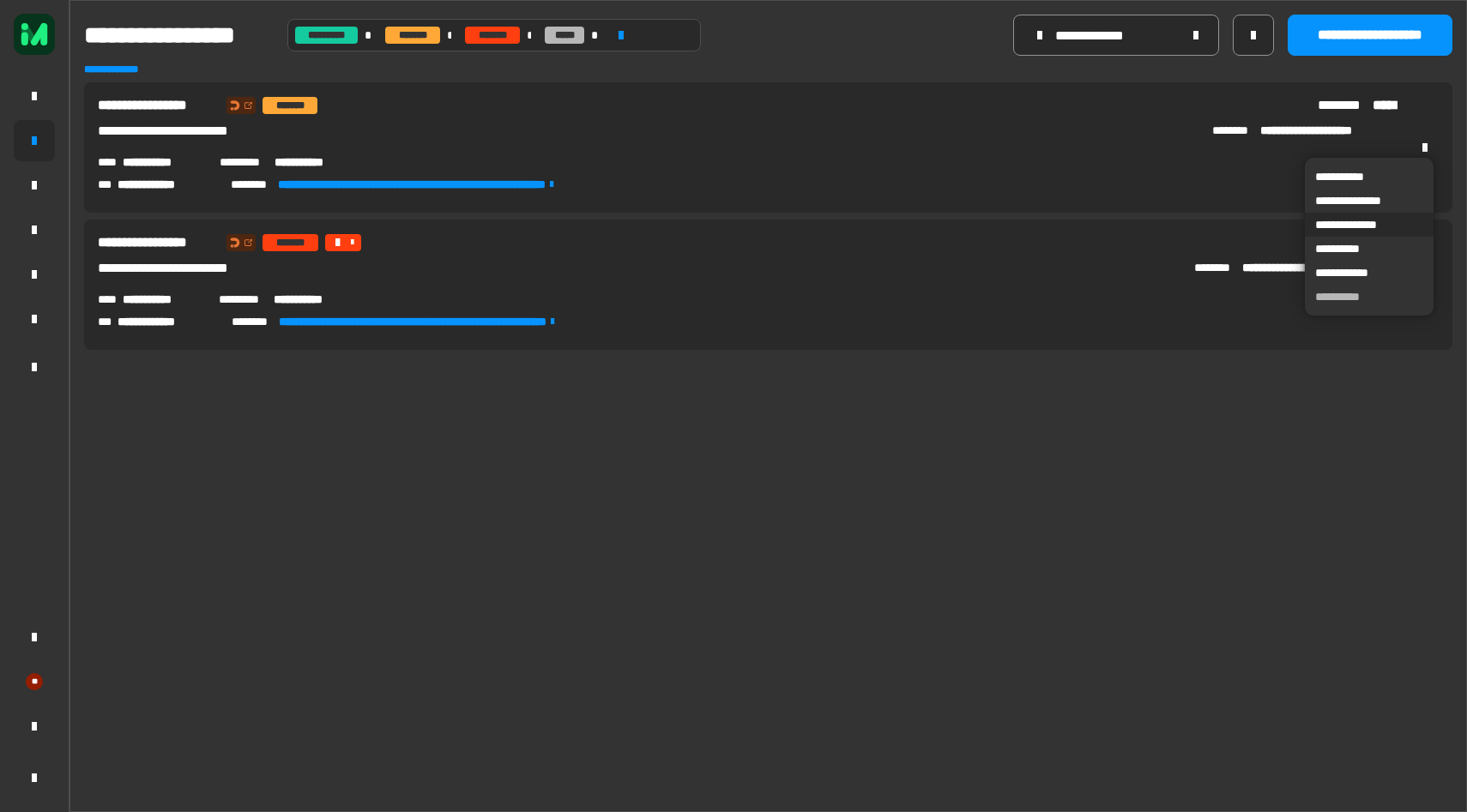 click on "**********" at bounding box center [1369, 225] 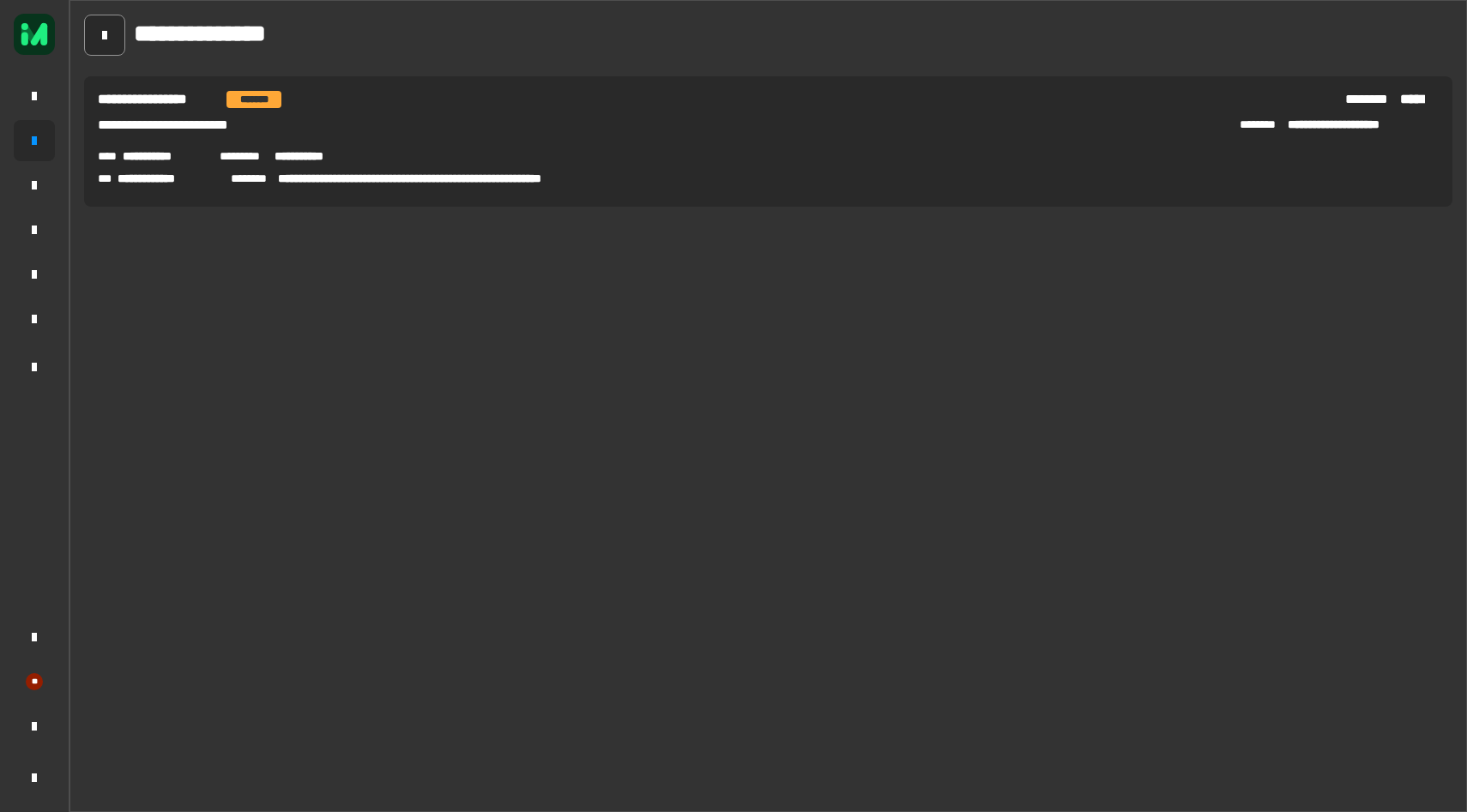 click on "**********" 